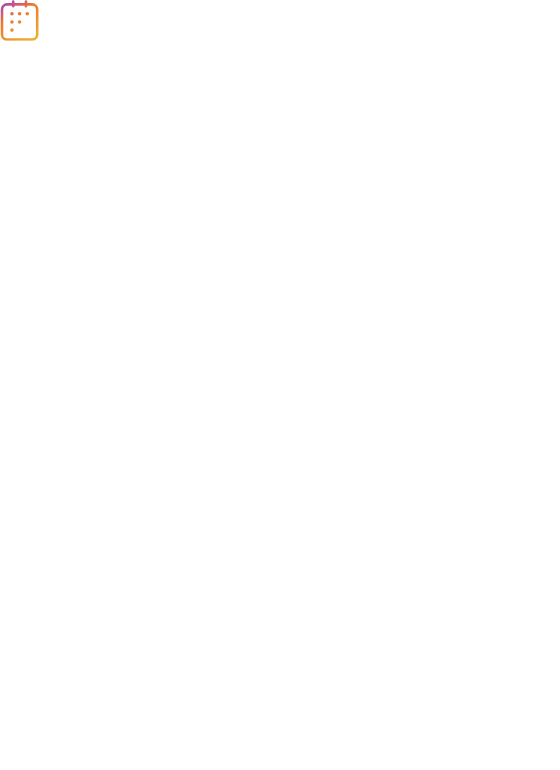 scroll, scrollTop: 0, scrollLeft: 0, axis: both 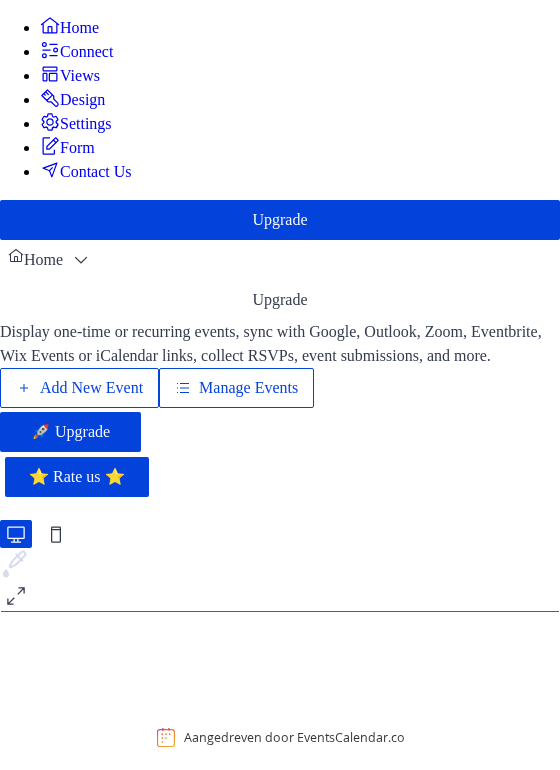 click on "Manage Events" at bounding box center [248, 388] 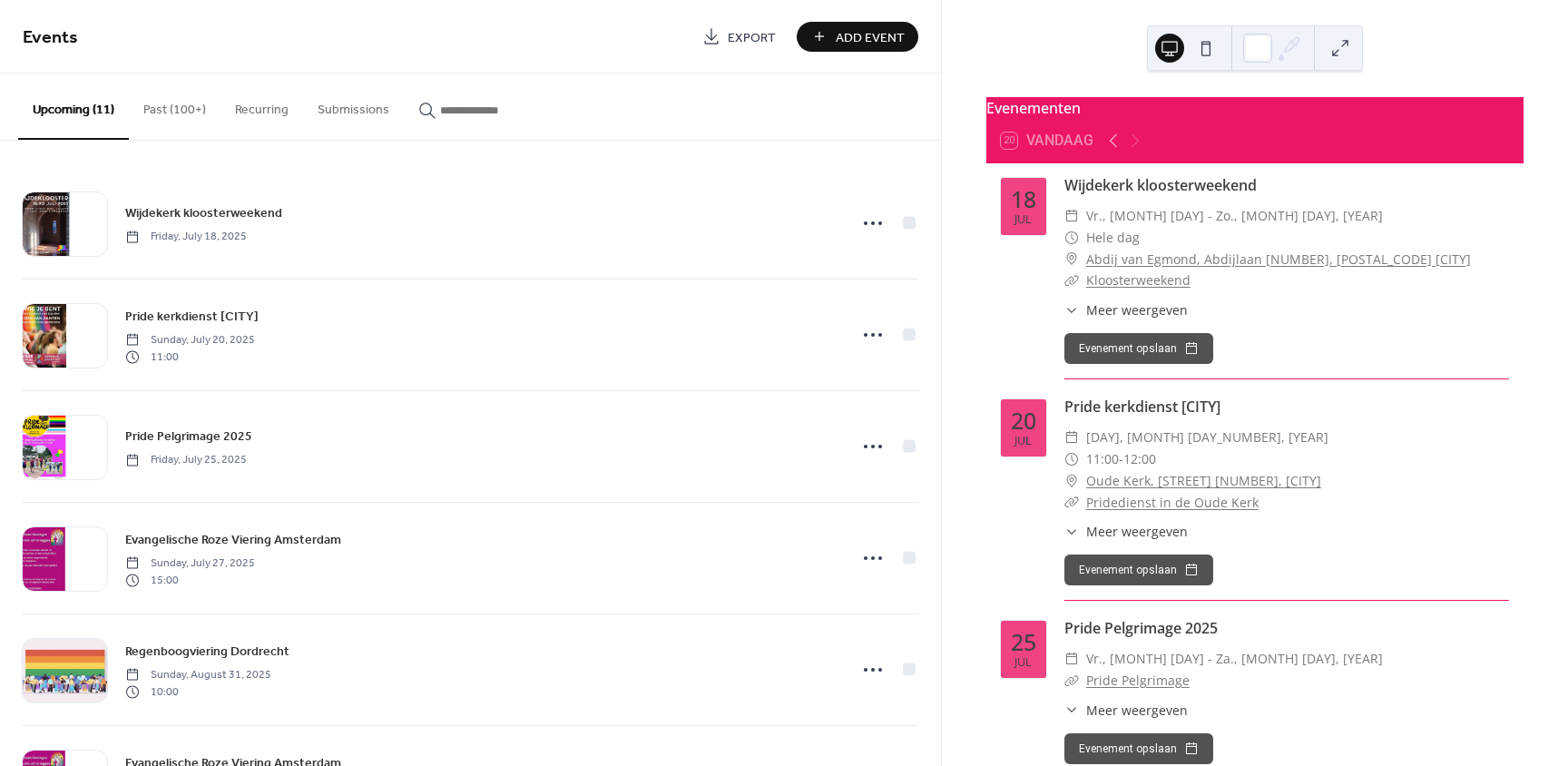 scroll, scrollTop: 0, scrollLeft: 0, axis: both 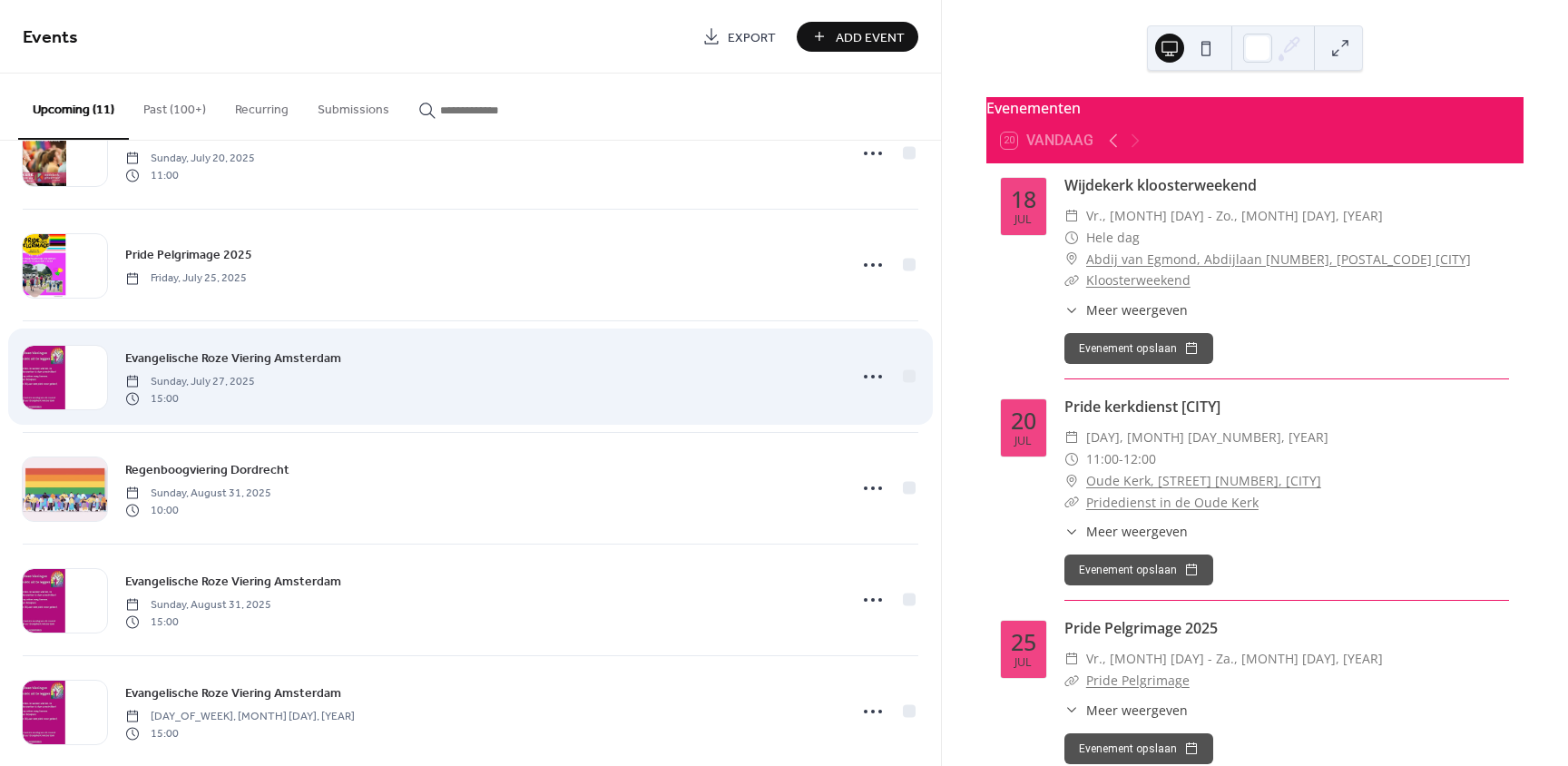 click on "Evangelische Roze Viering Amsterdam" at bounding box center [233, 358] 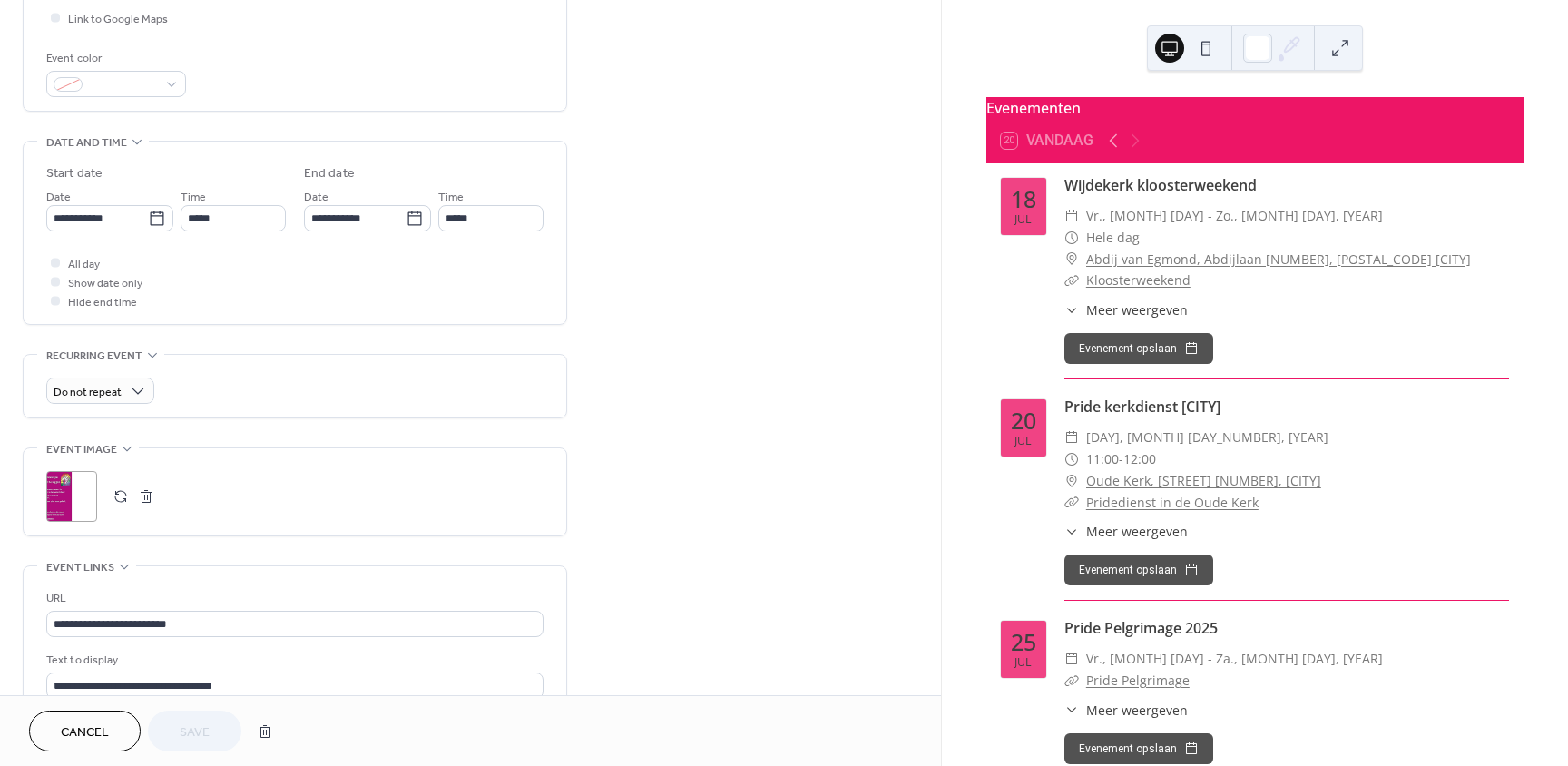 scroll, scrollTop: 454, scrollLeft: 0, axis: vertical 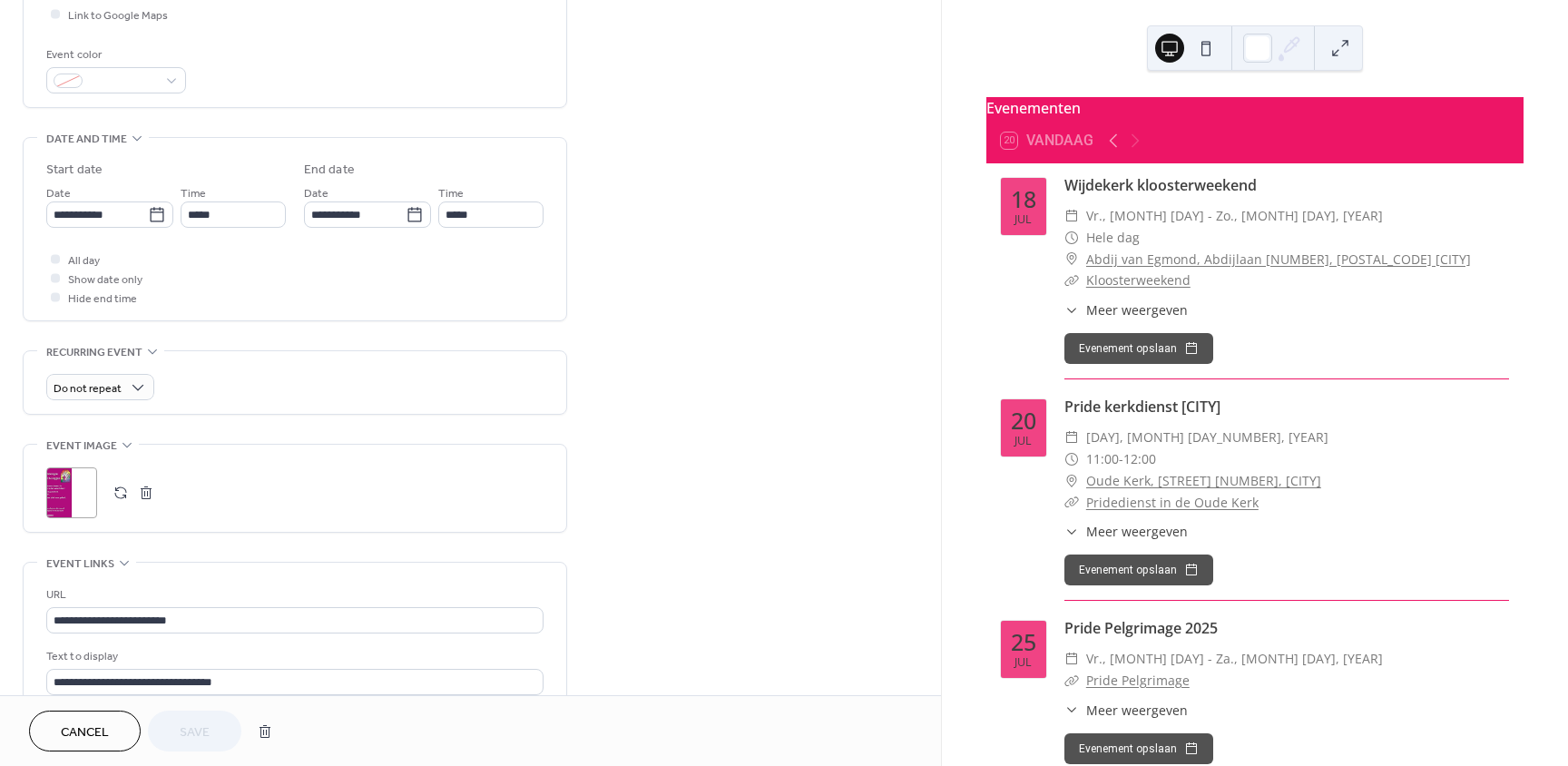 click at bounding box center [121, 493] 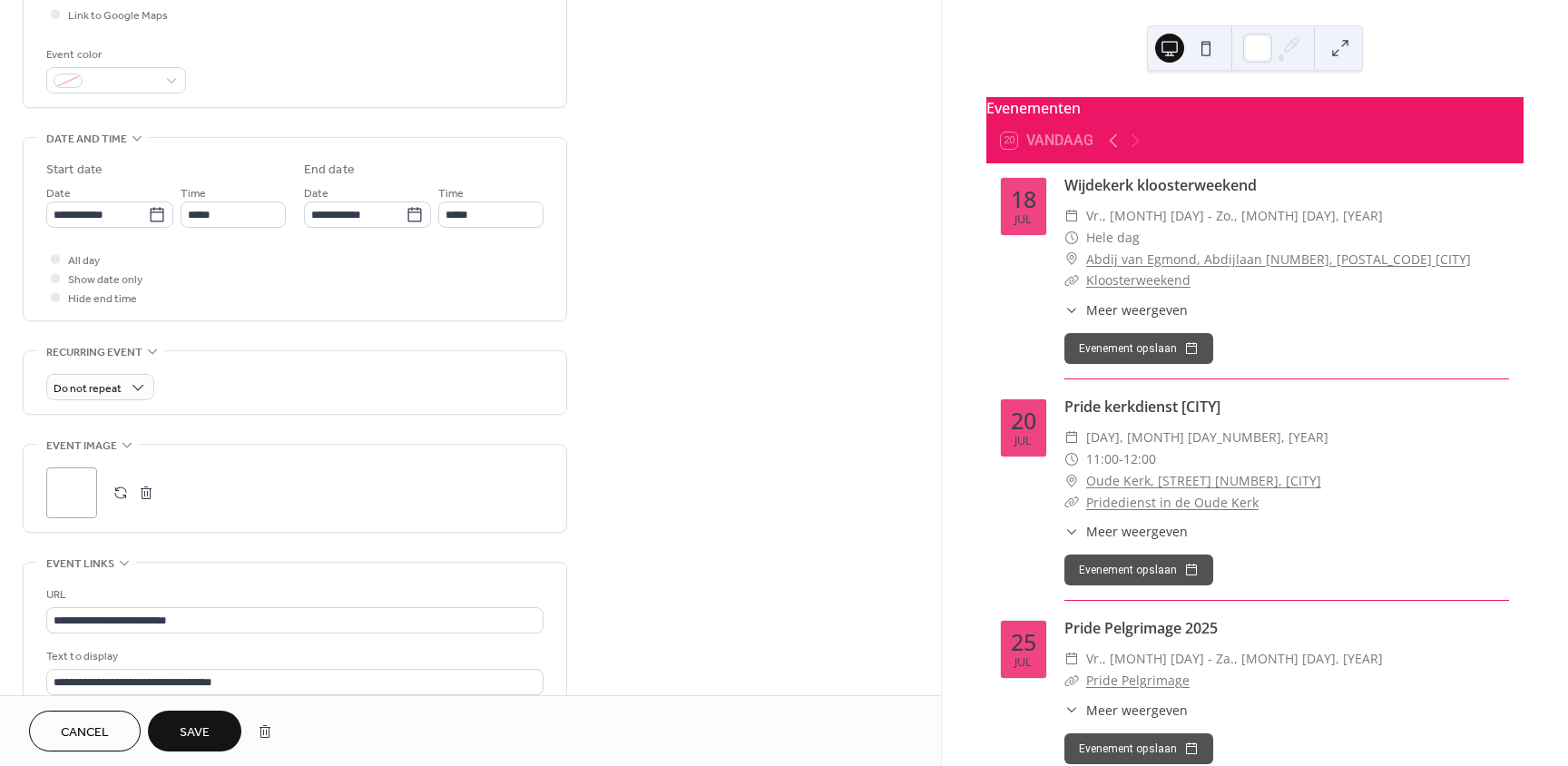click on "Save" at bounding box center [194, 731] 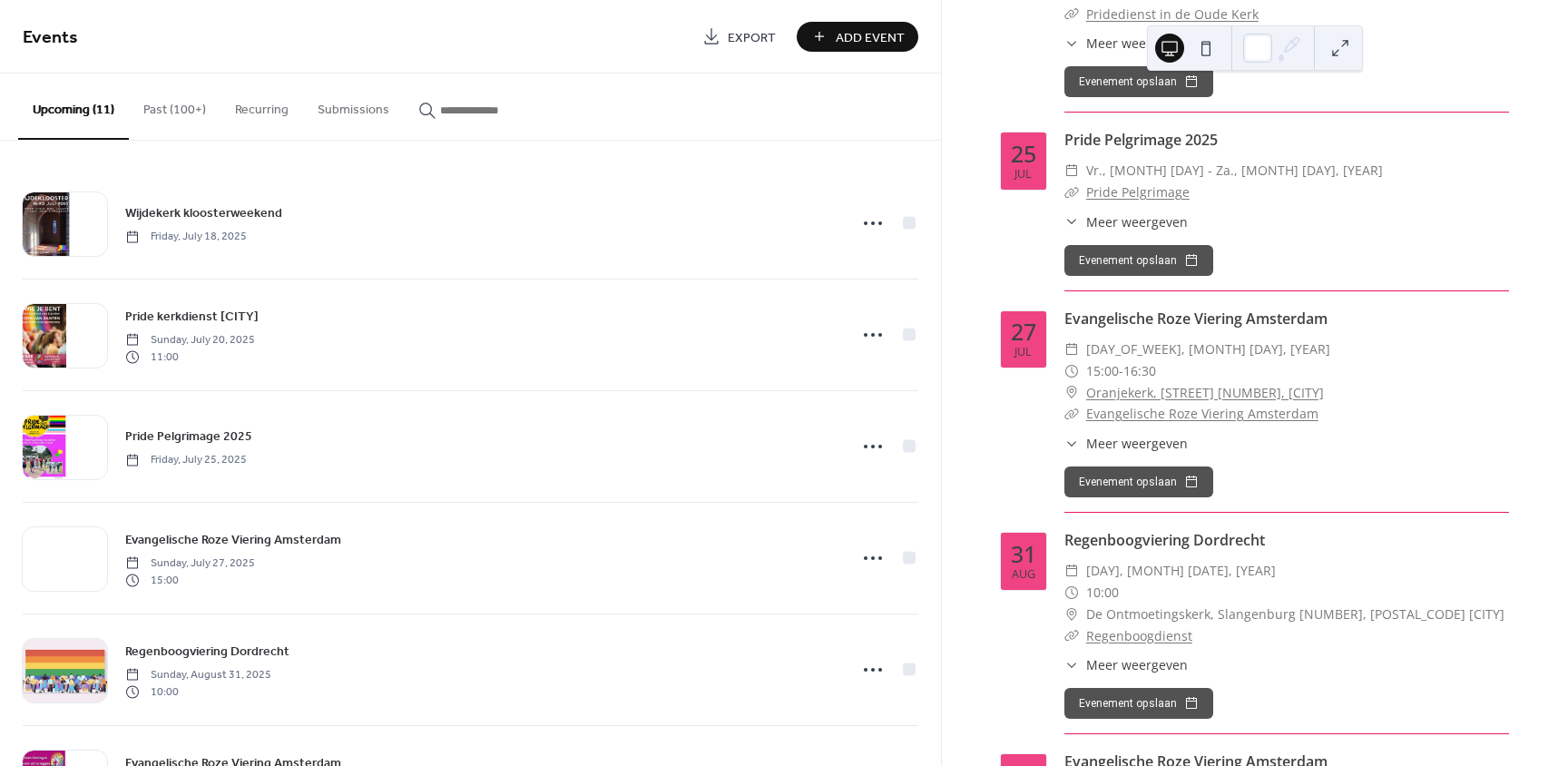 scroll, scrollTop: 635, scrollLeft: 0, axis: vertical 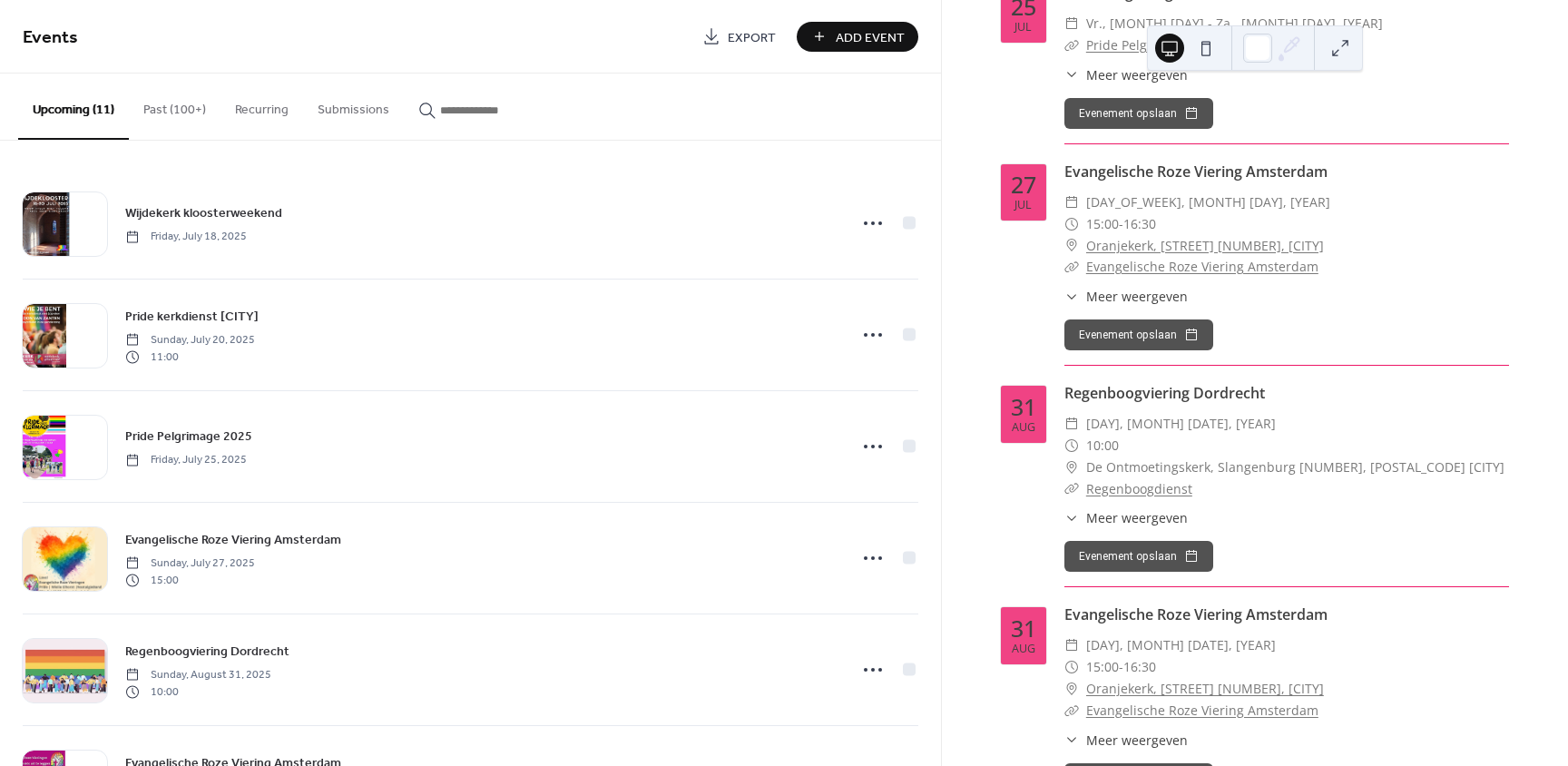 click on "Meer weergeven" at bounding box center [1137, 296] 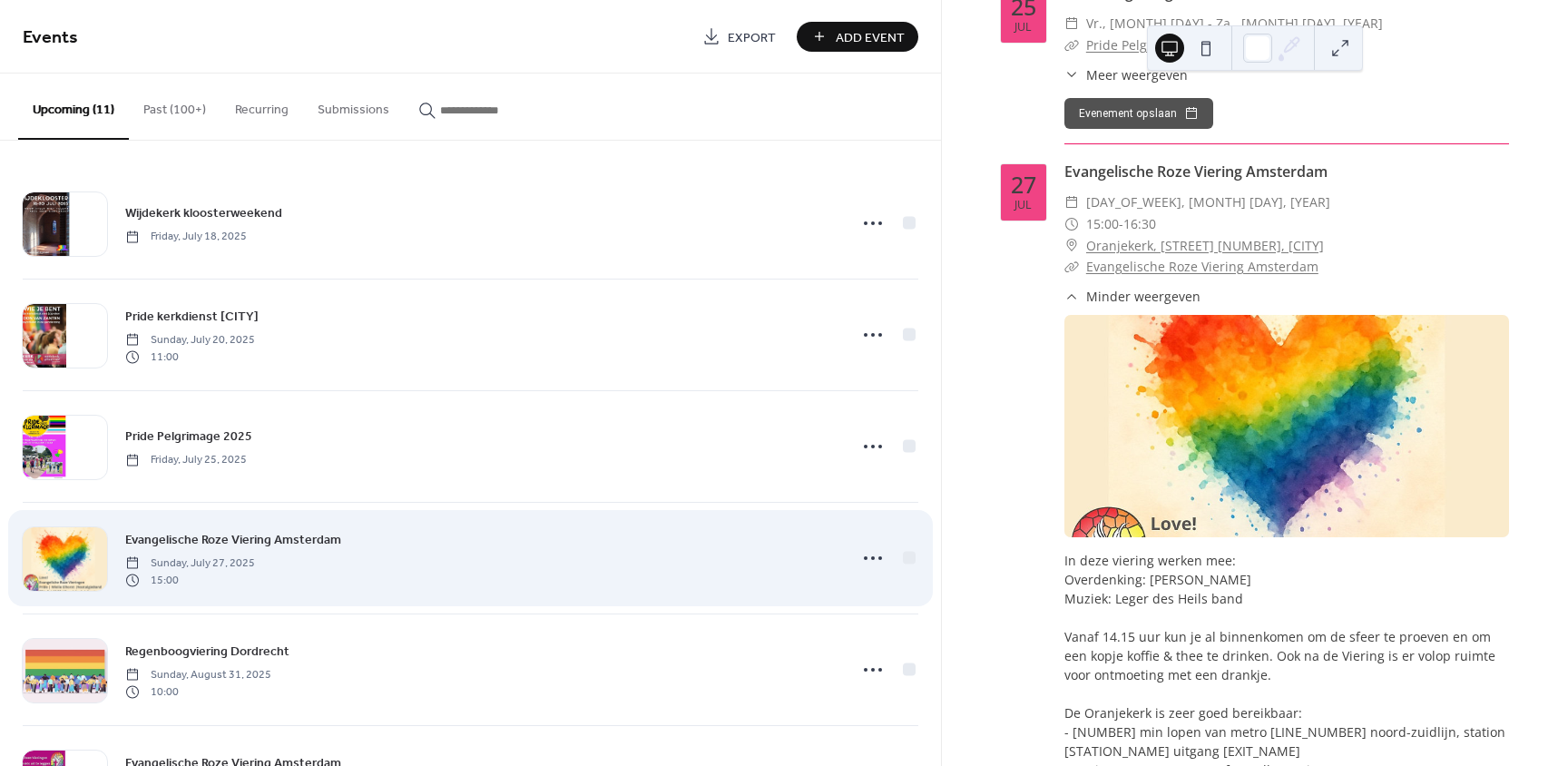 click on "Evangelische Roze Viering Amsterdam" at bounding box center [233, 540] 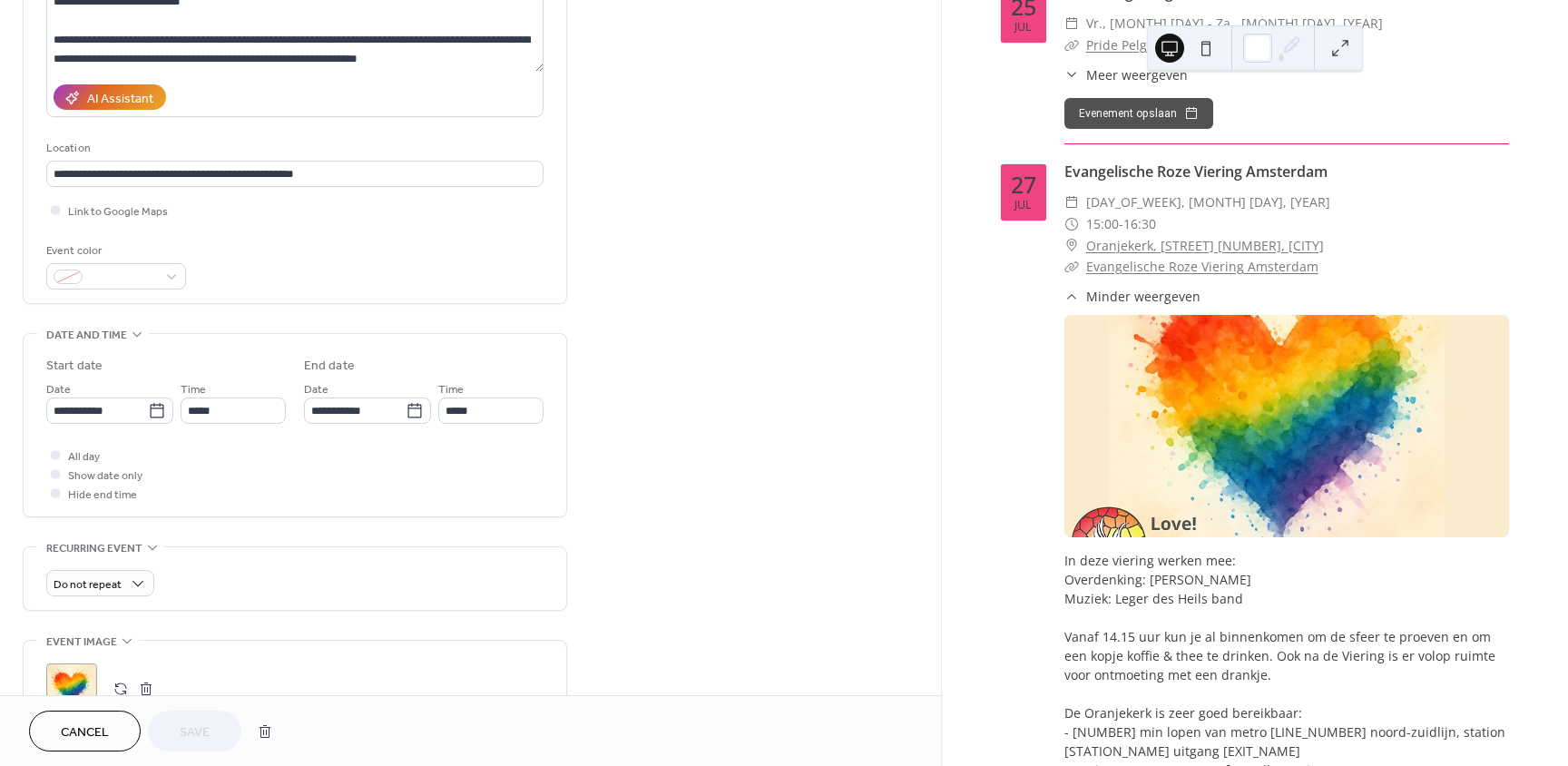 scroll, scrollTop: 454, scrollLeft: 0, axis: vertical 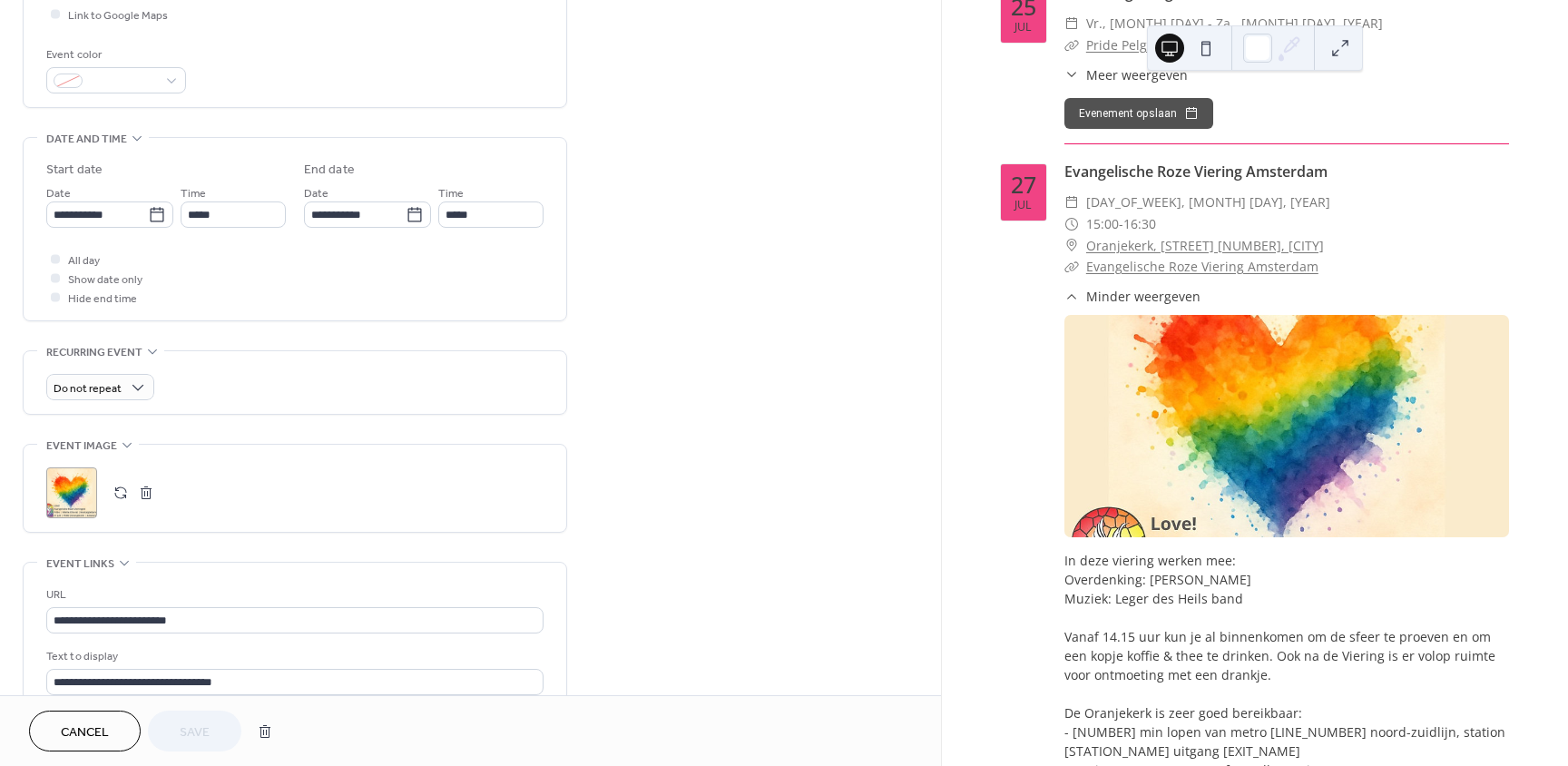 click at bounding box center [121, 493] 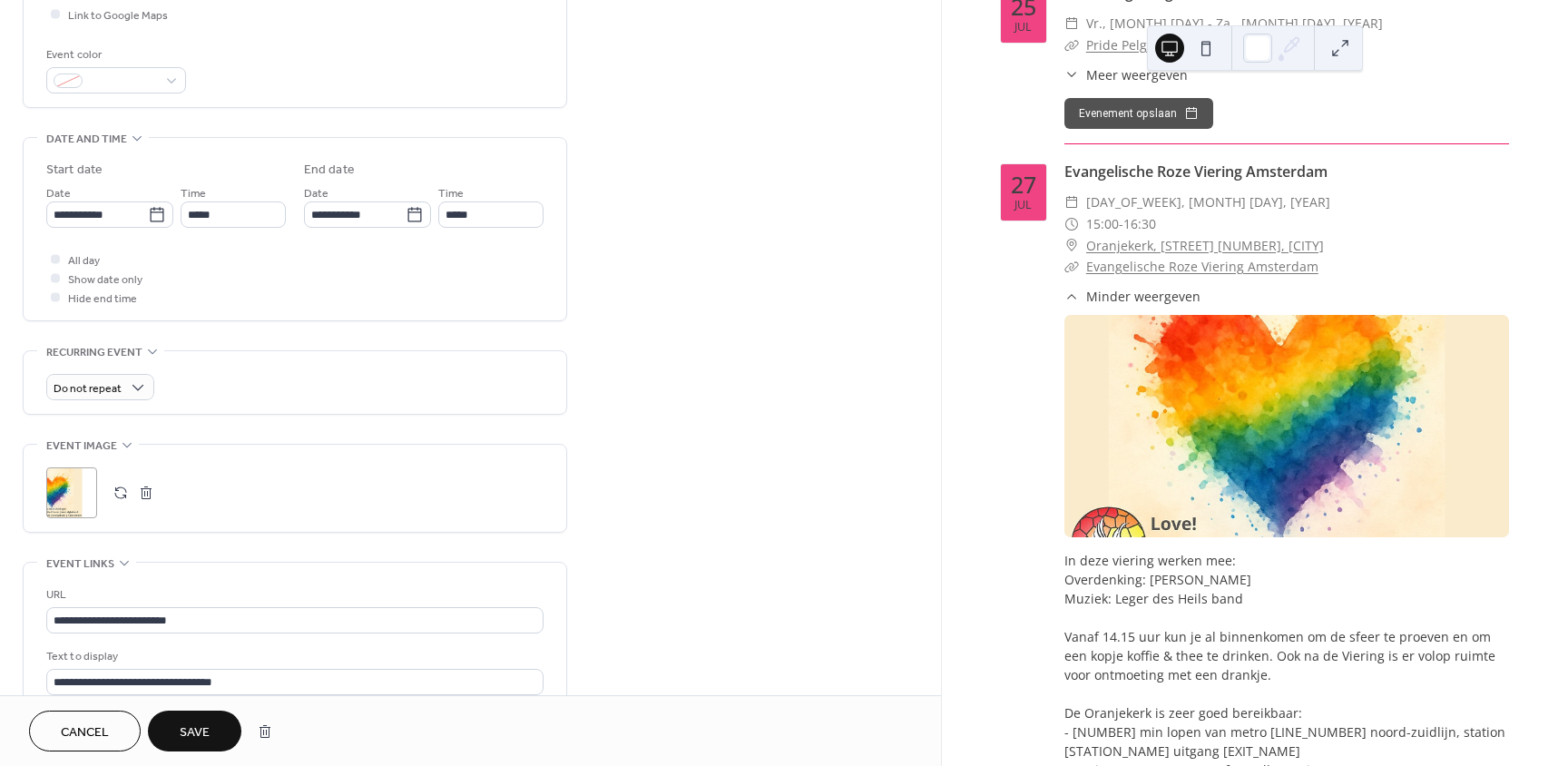 click on "Save" at bounding box center [194, 732] 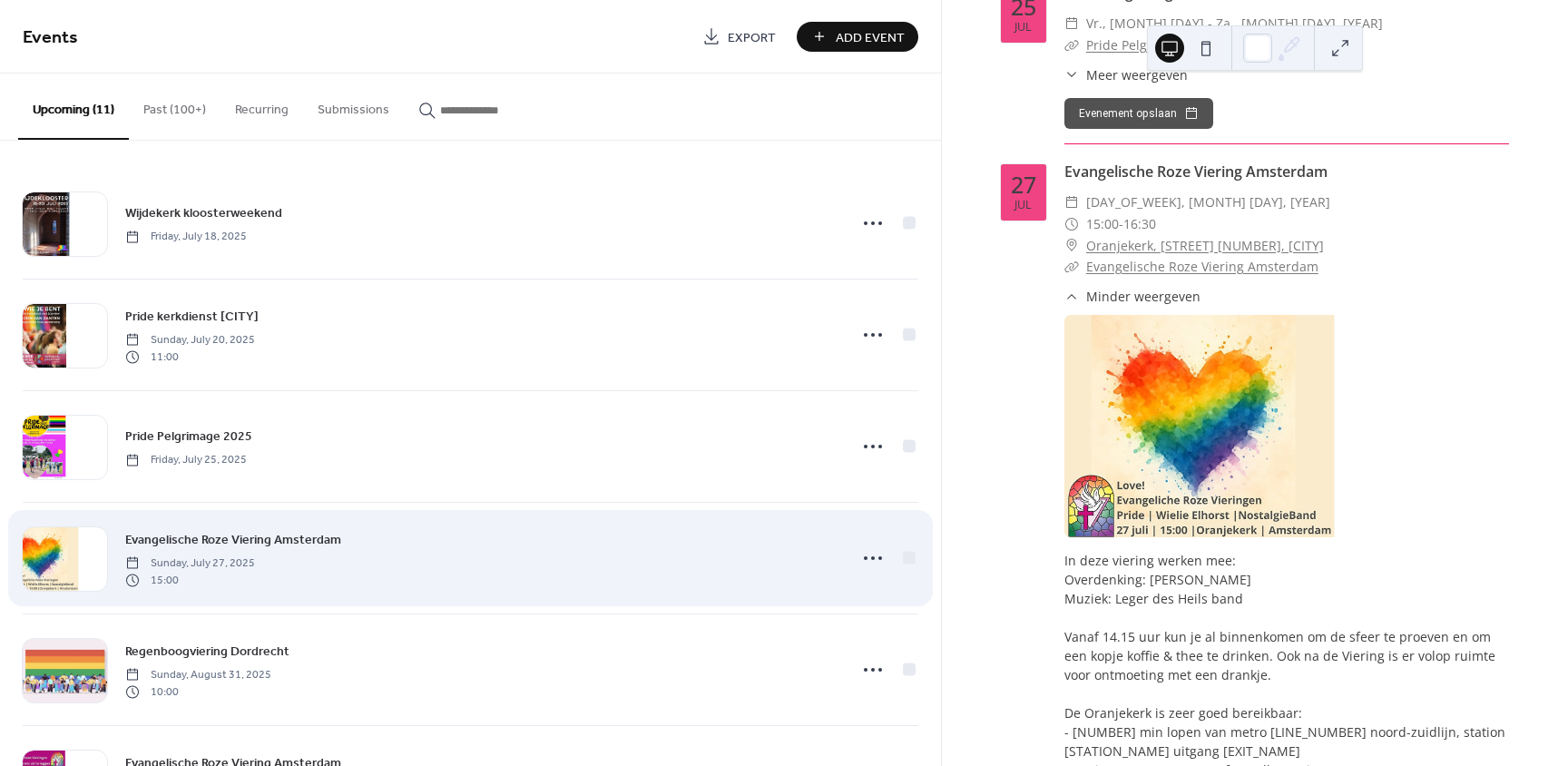 click on "Evangelische Roze Viering Amsterdam" at bounding box center [233, 540] 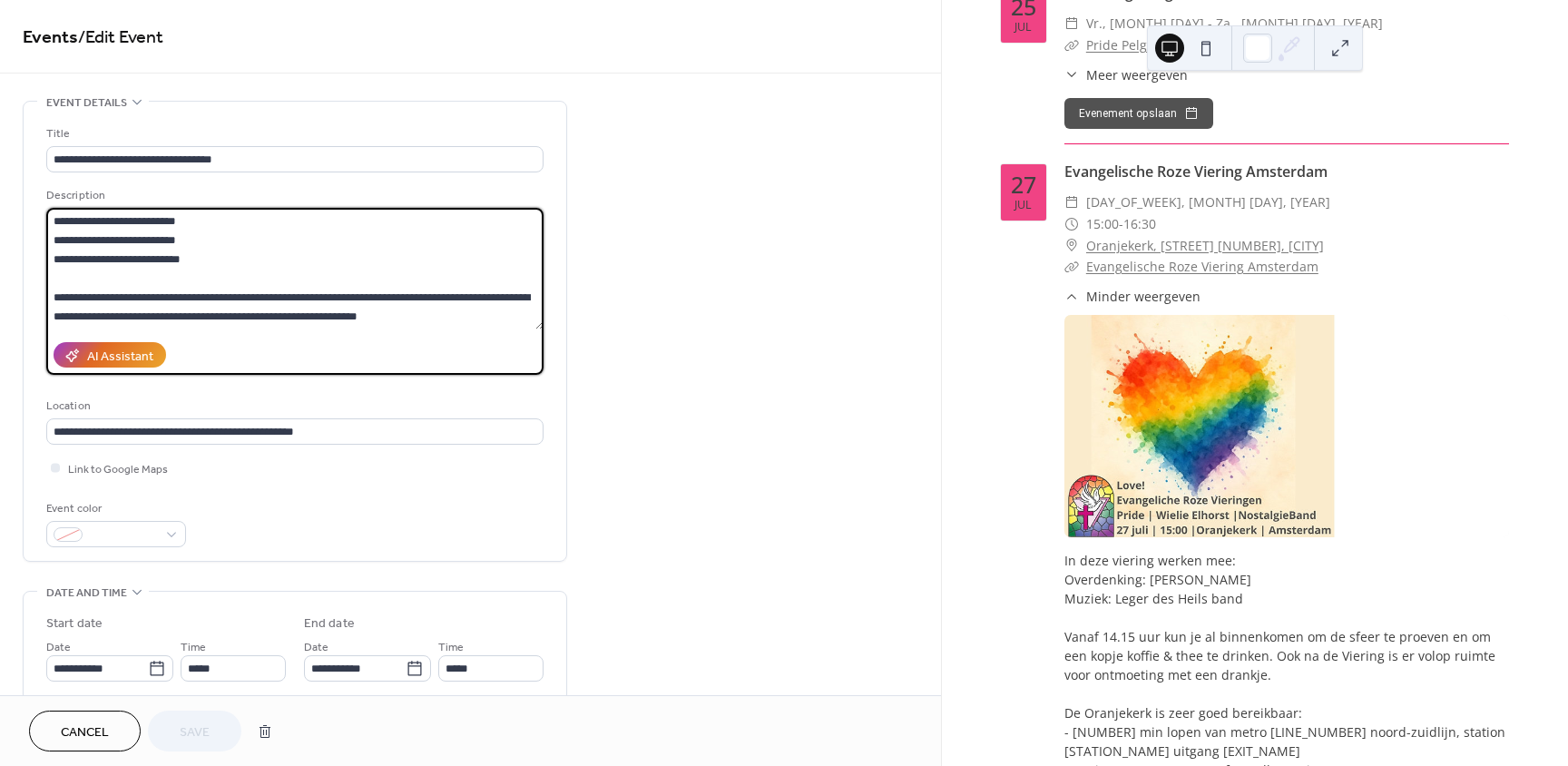 drag, startPoint x: 54, startPoint y: 223, endPoint x: 236, endPoint y: 250, distance: 183.99185 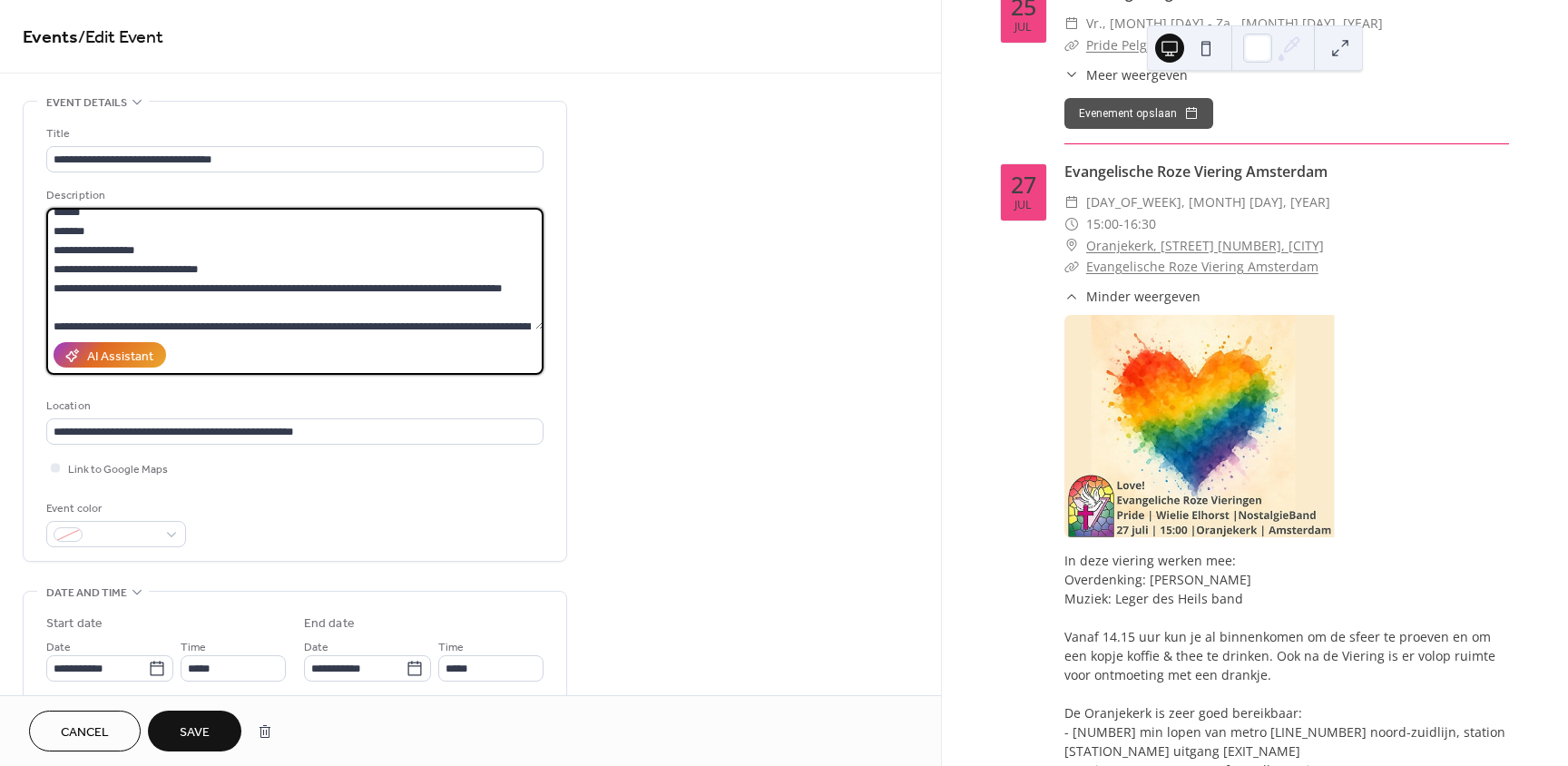 scroll, scrollTop: 0, scrollLeft: 0, axis: both 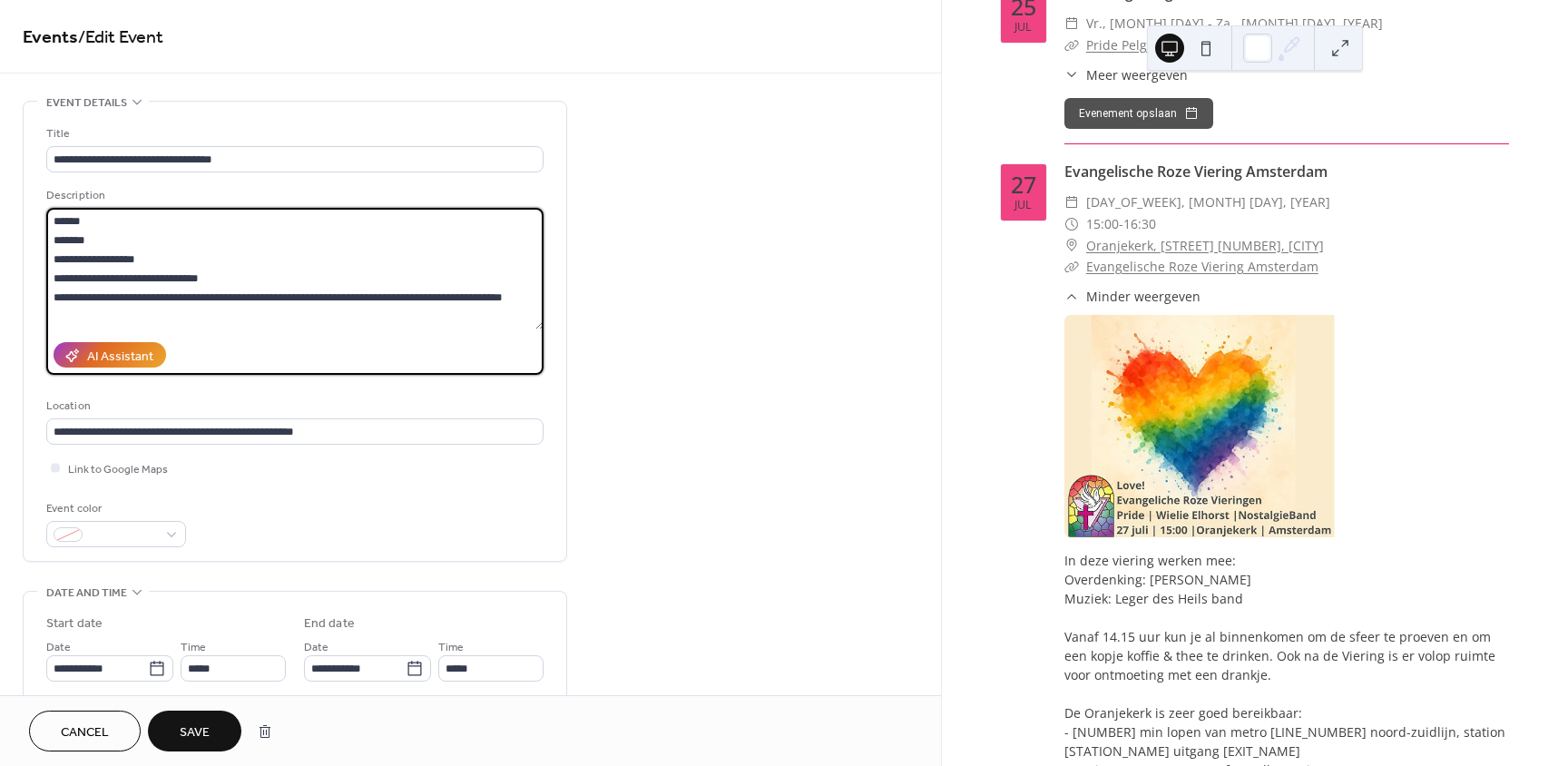 click at bounding box center [295, 269] 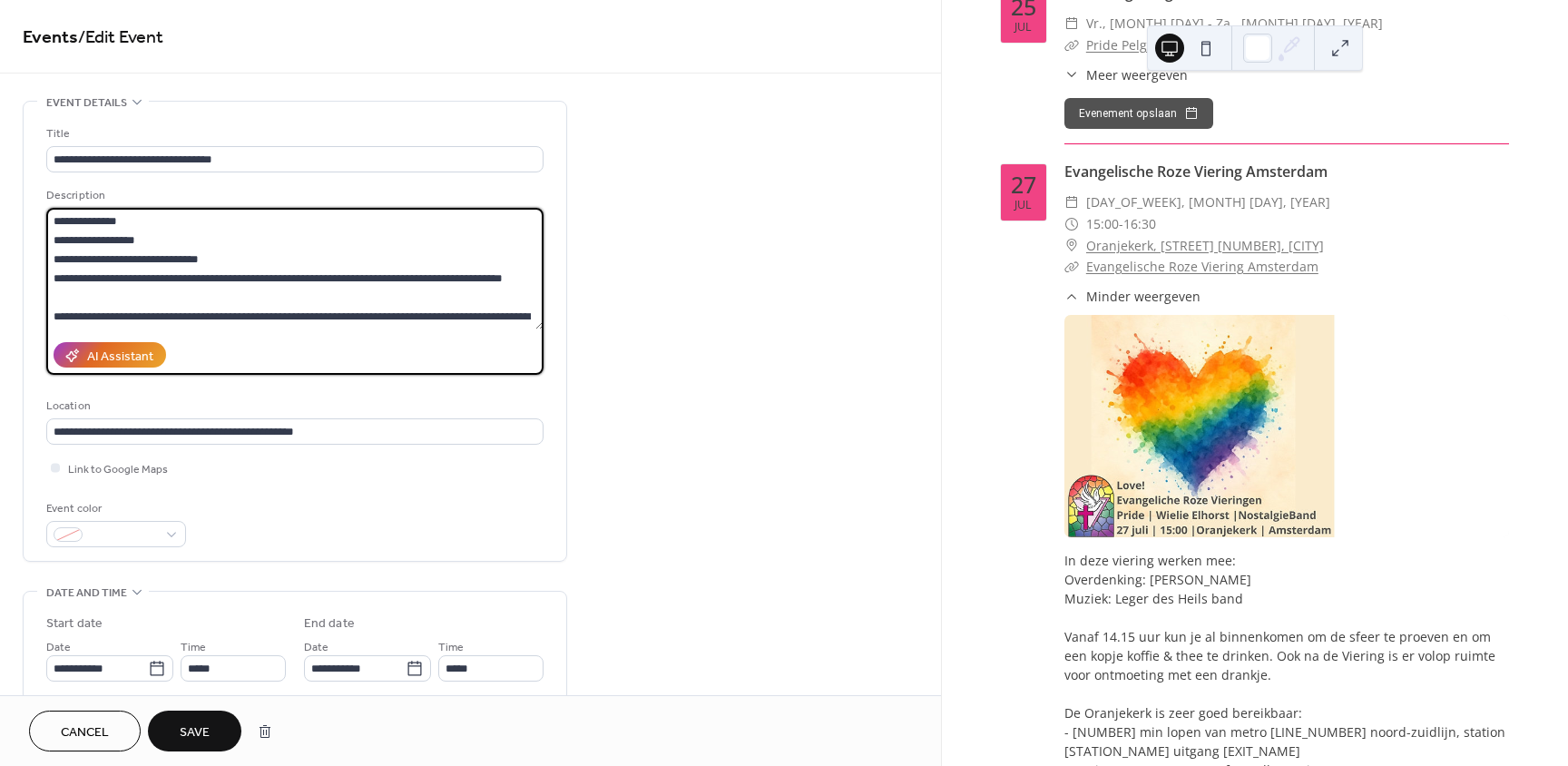 click at bounding box center [295, 269] 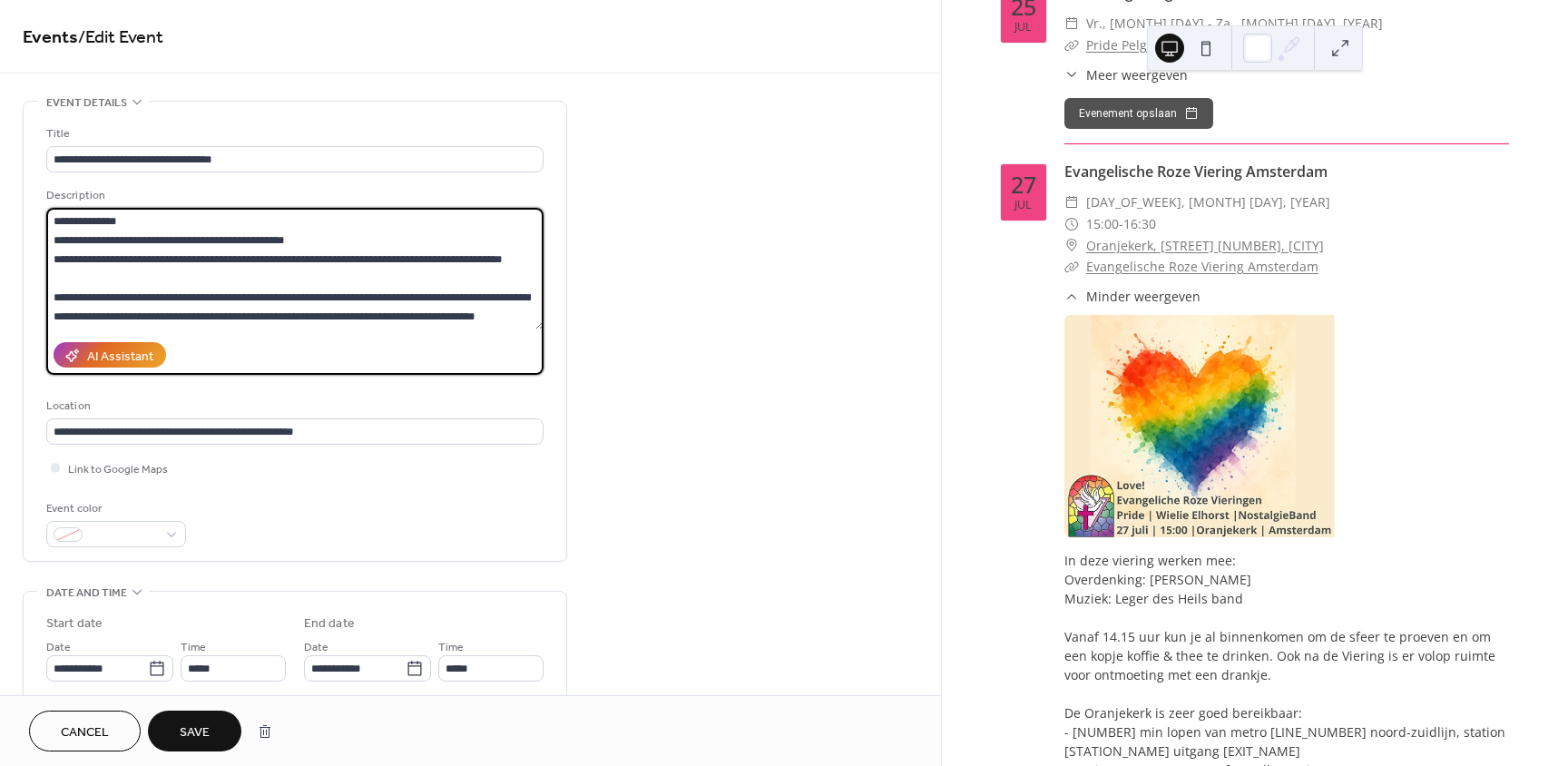 click at bounding box center (295, 269) 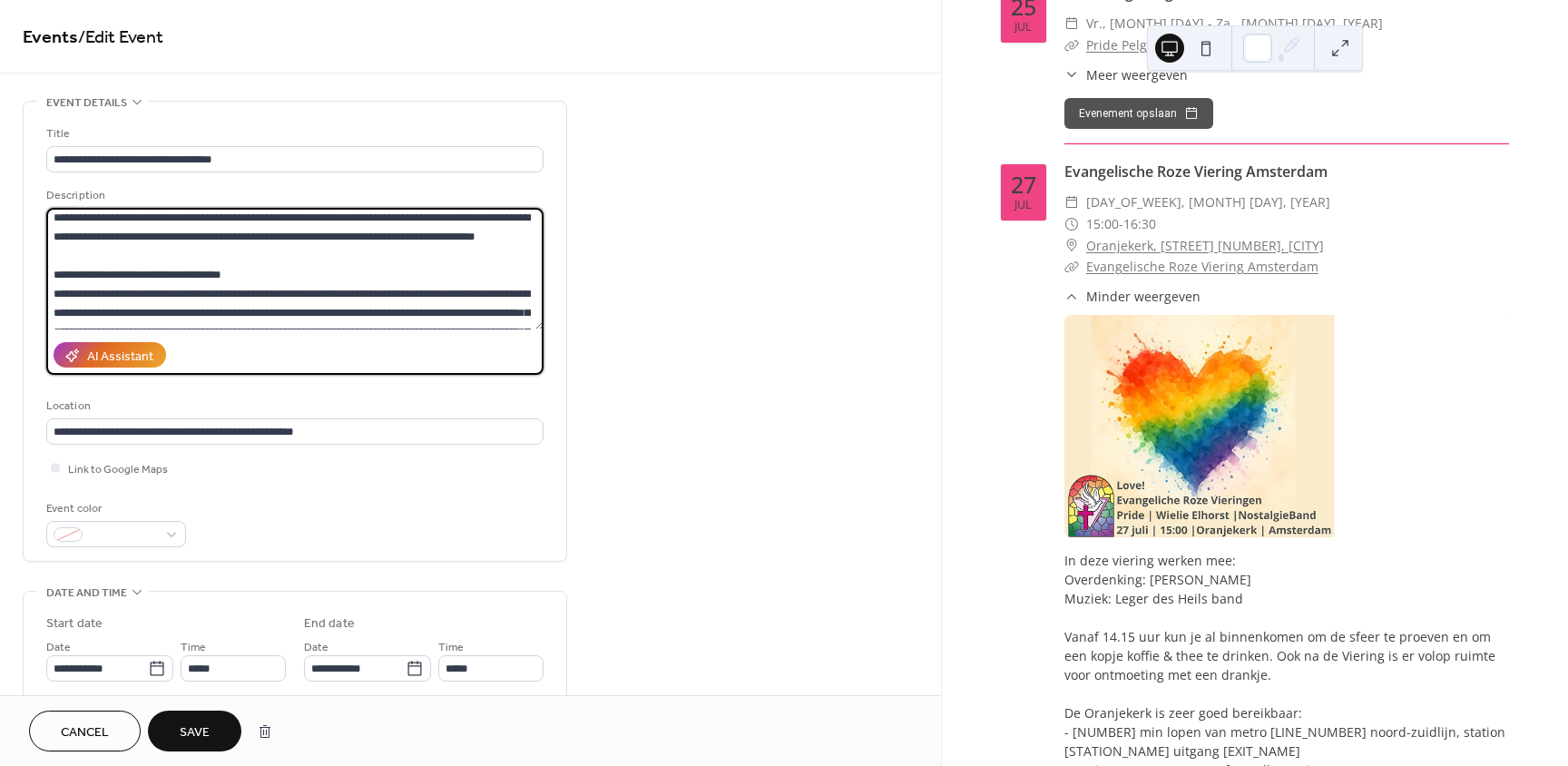 scroll, scrollTop: 91, scrollLeft: 0, axis: vertical 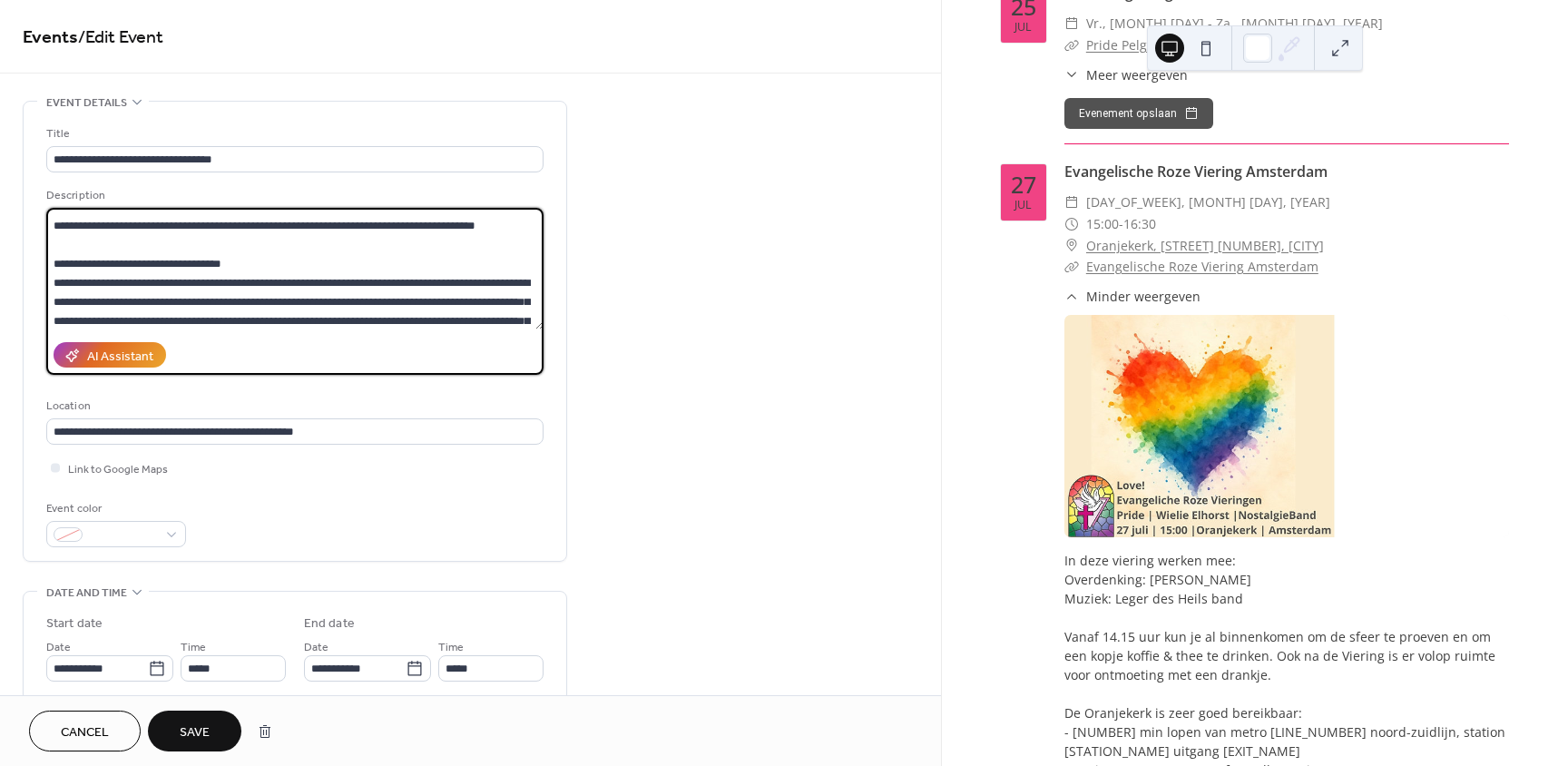 click at bounding box center (295, 269) 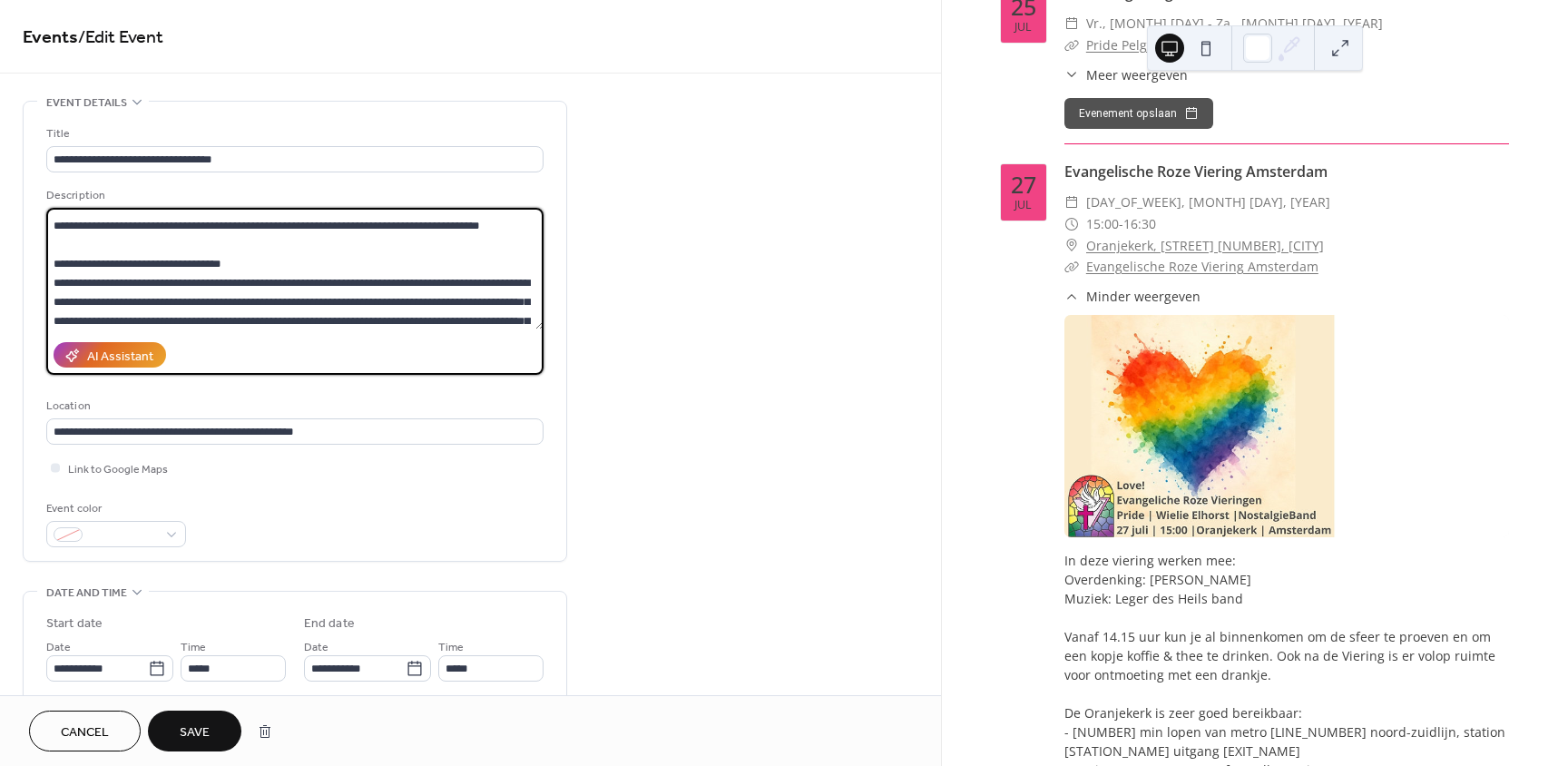 drag, startPoint x: 331, startPoint y: 242, endPoint x: 371, endPoint y: 275, distance: 51.85557 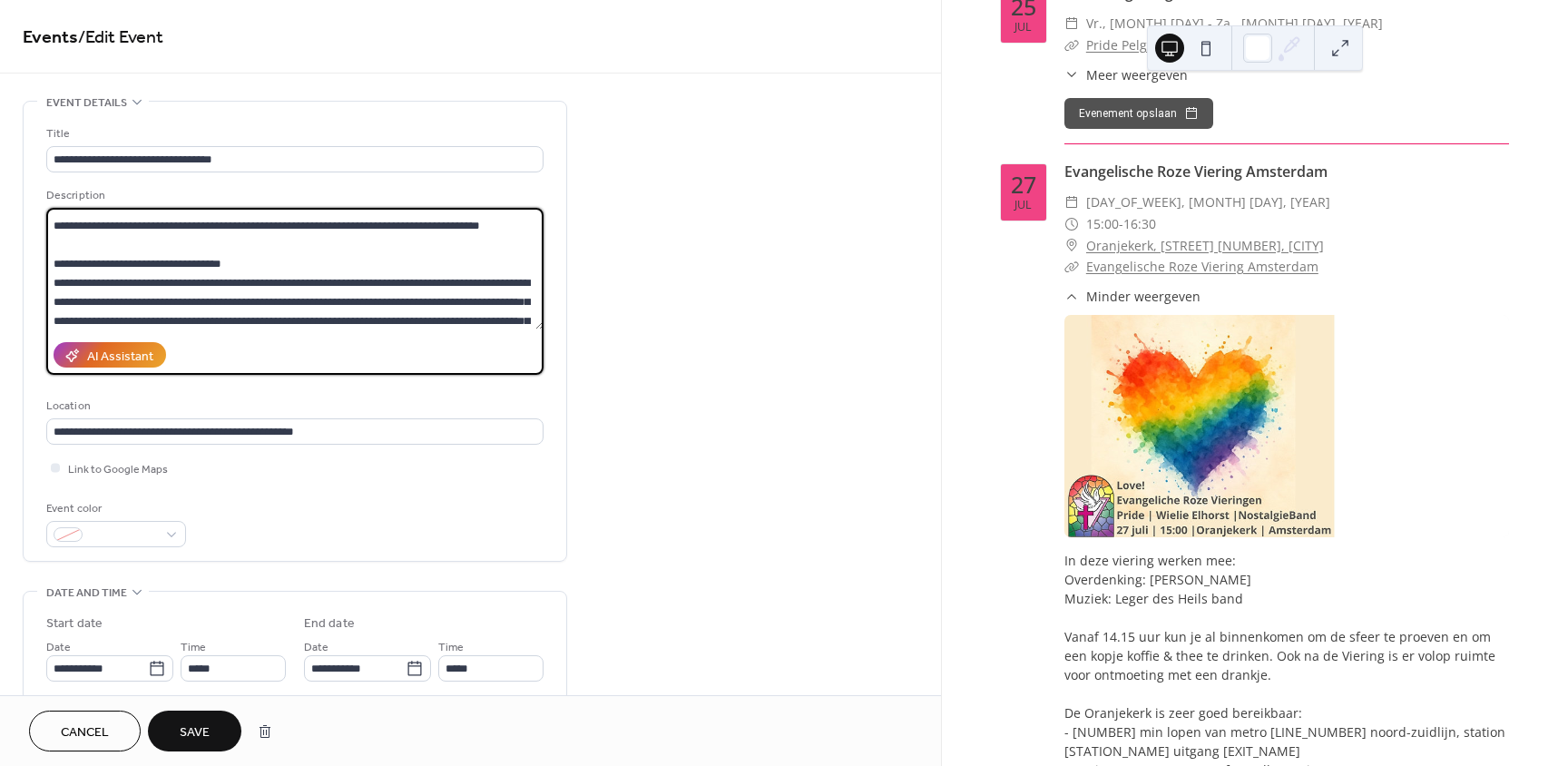 click at bounding box center (295, 269) 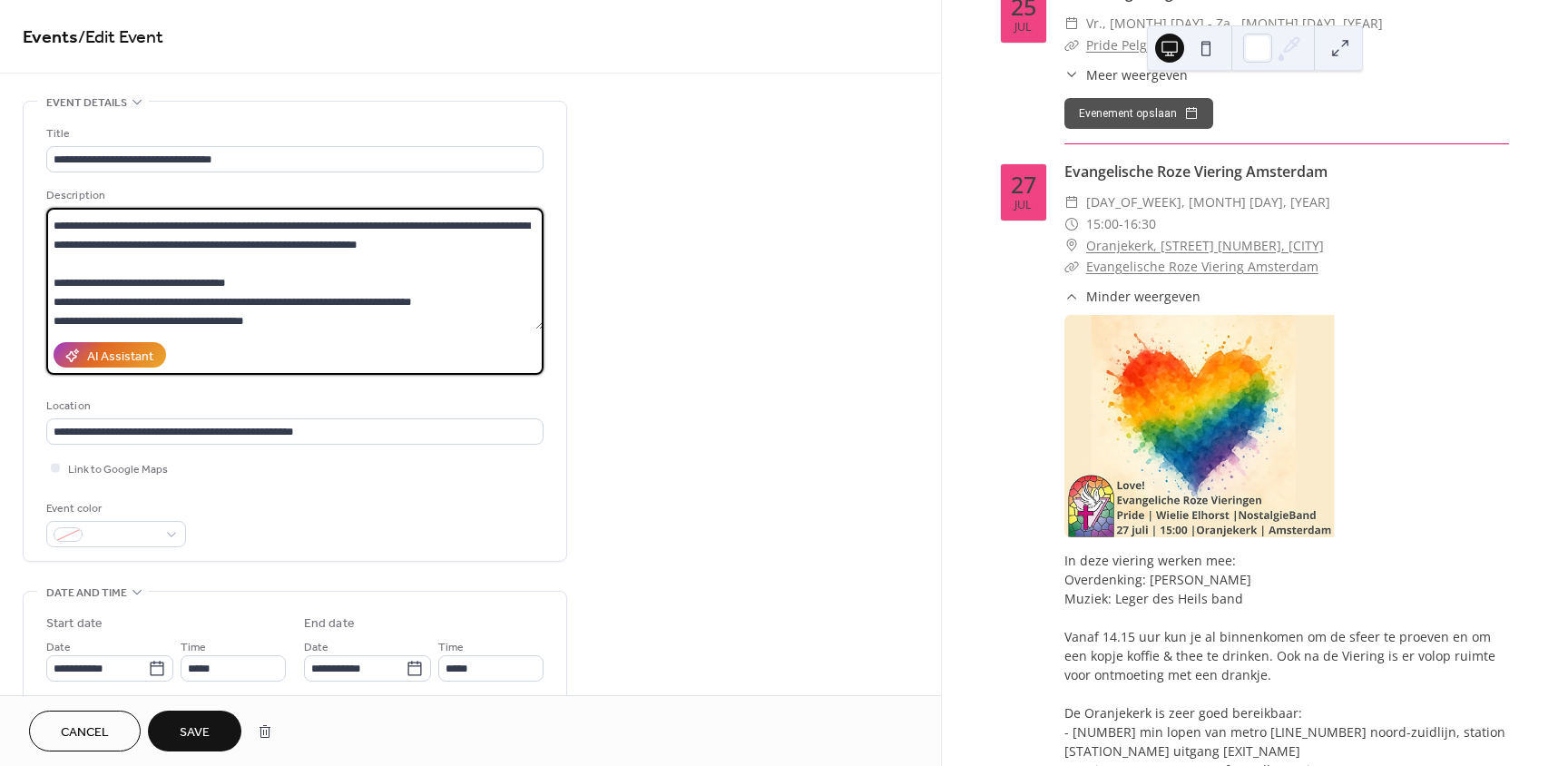 scroll, scrollTop: 182, scrollLeft: 0, axis: vertical 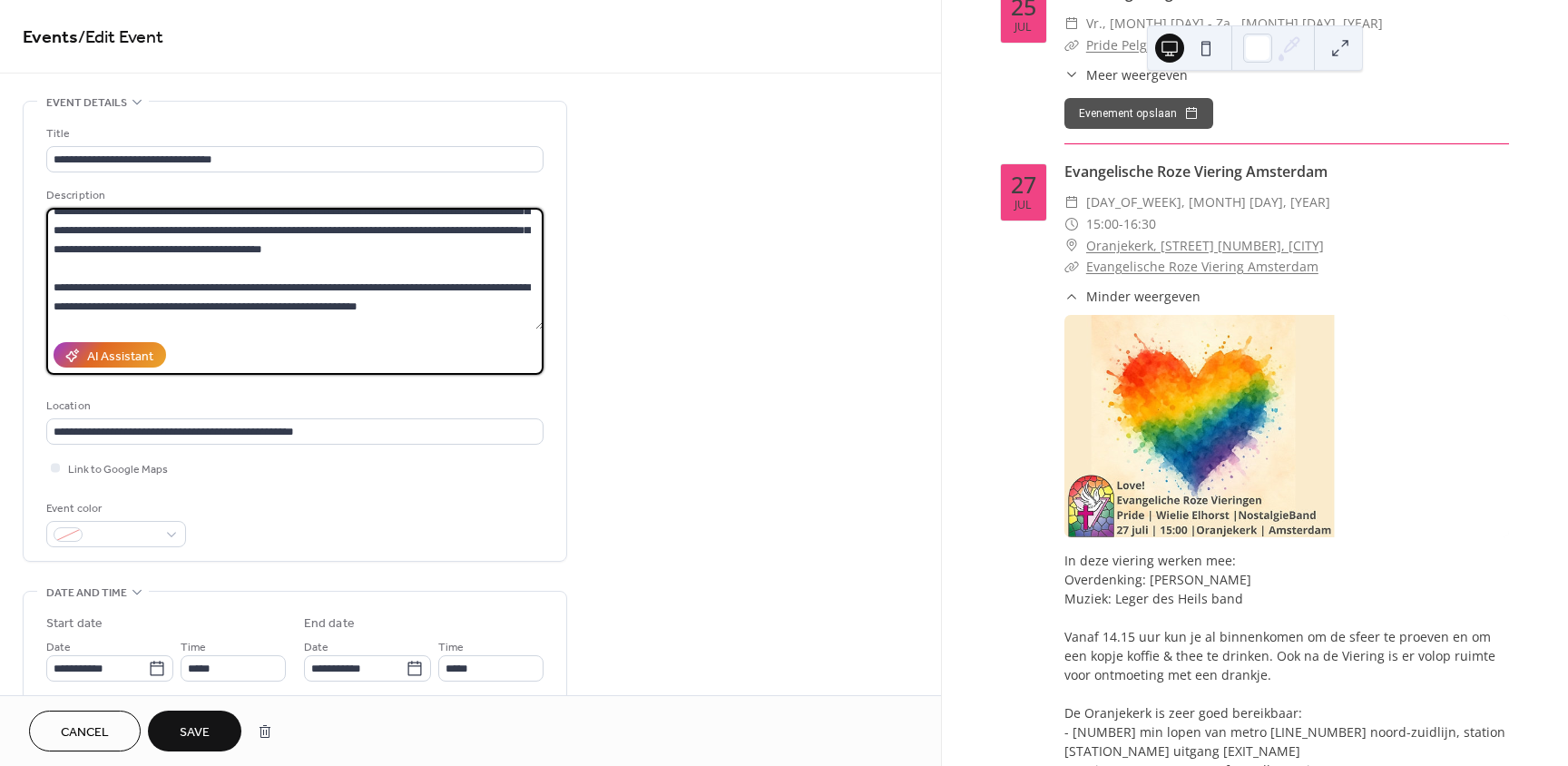 type on "**********" 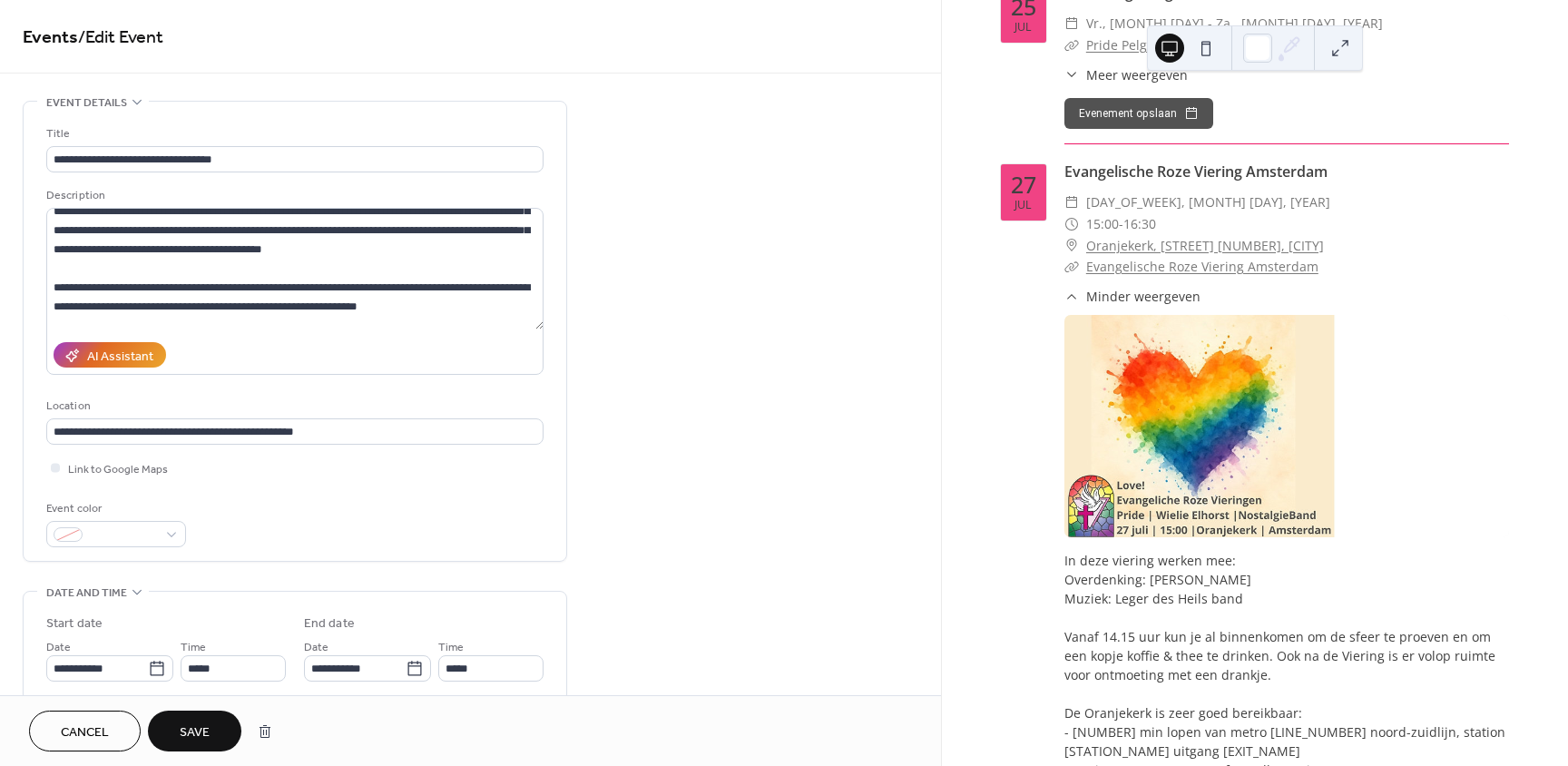 click on "Save" at bounding box center (194, 732) 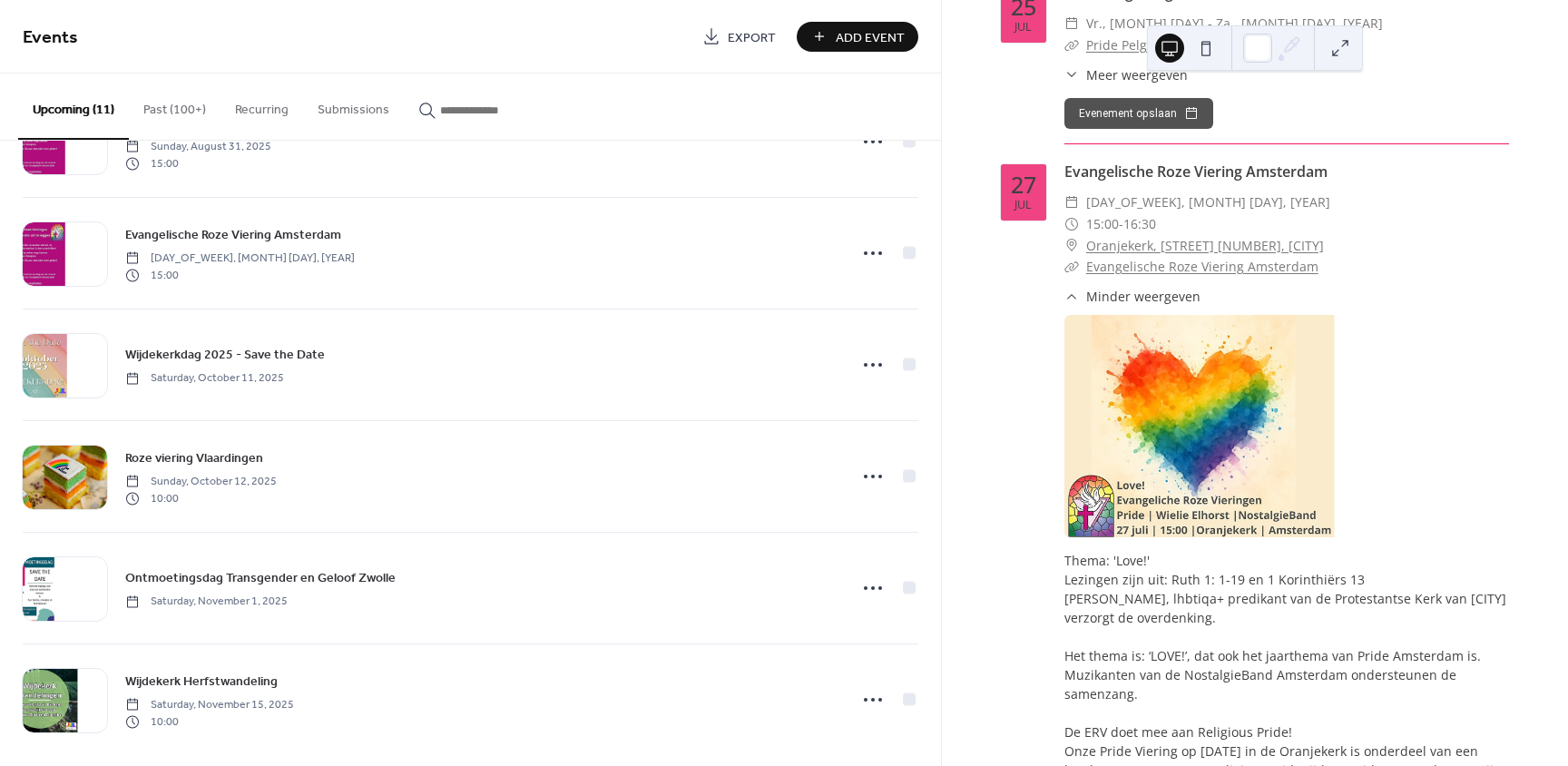 scroll, scrollTop: 656, scrollLeft: 0, axis: vertical 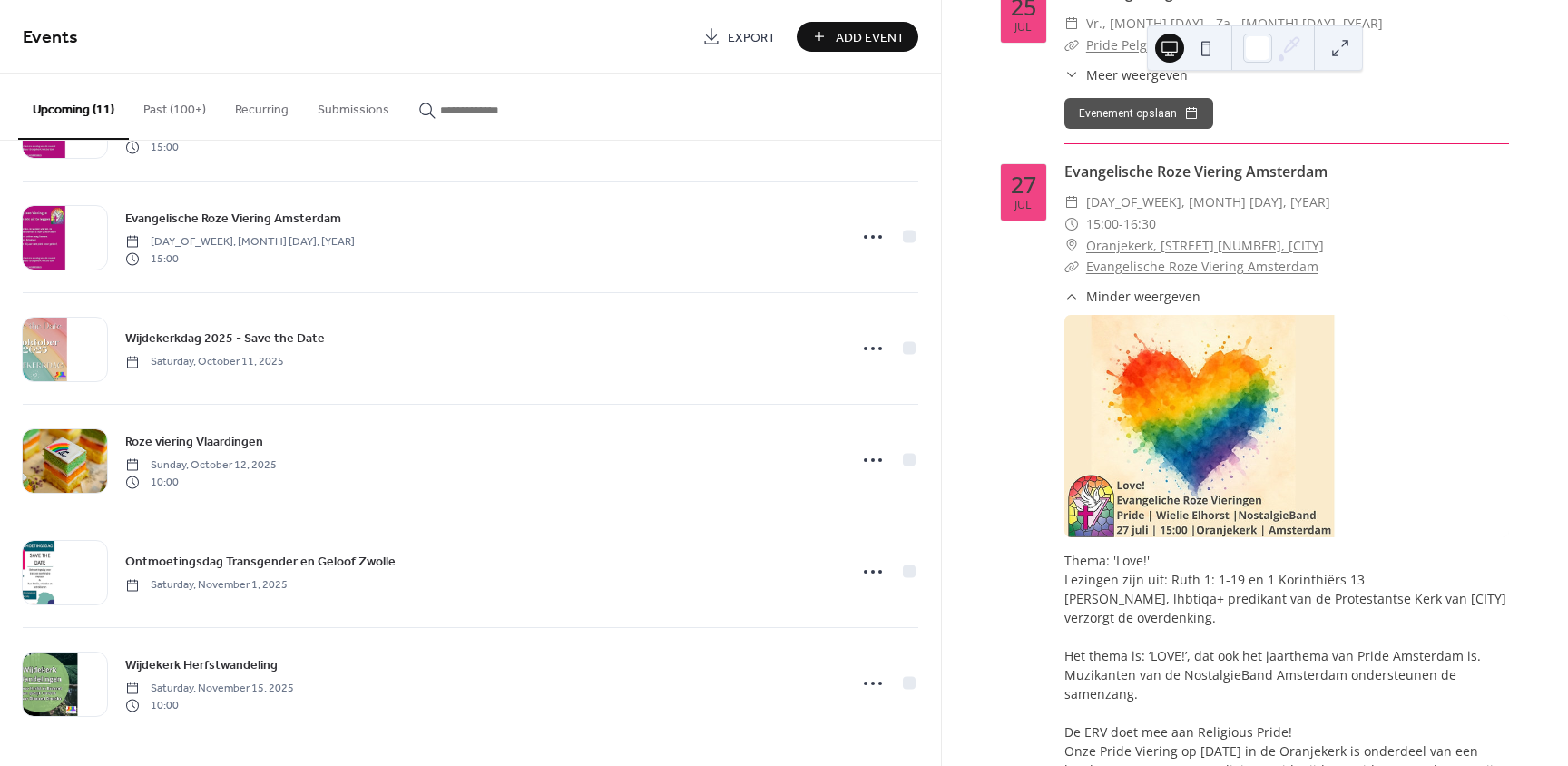 click on "Add Event" at bounding box center [870, 37] 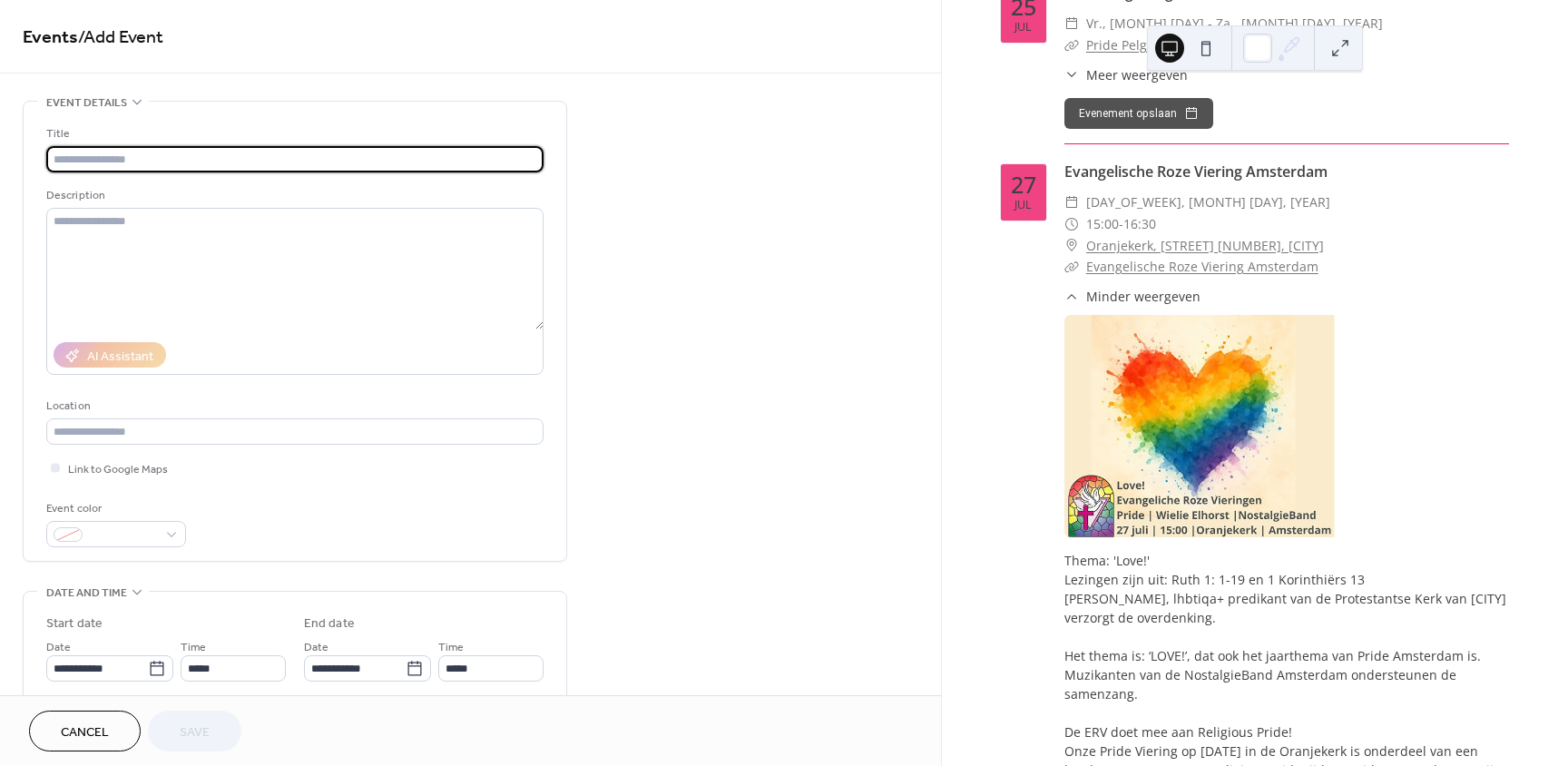 click at bounding box center [295, 159] 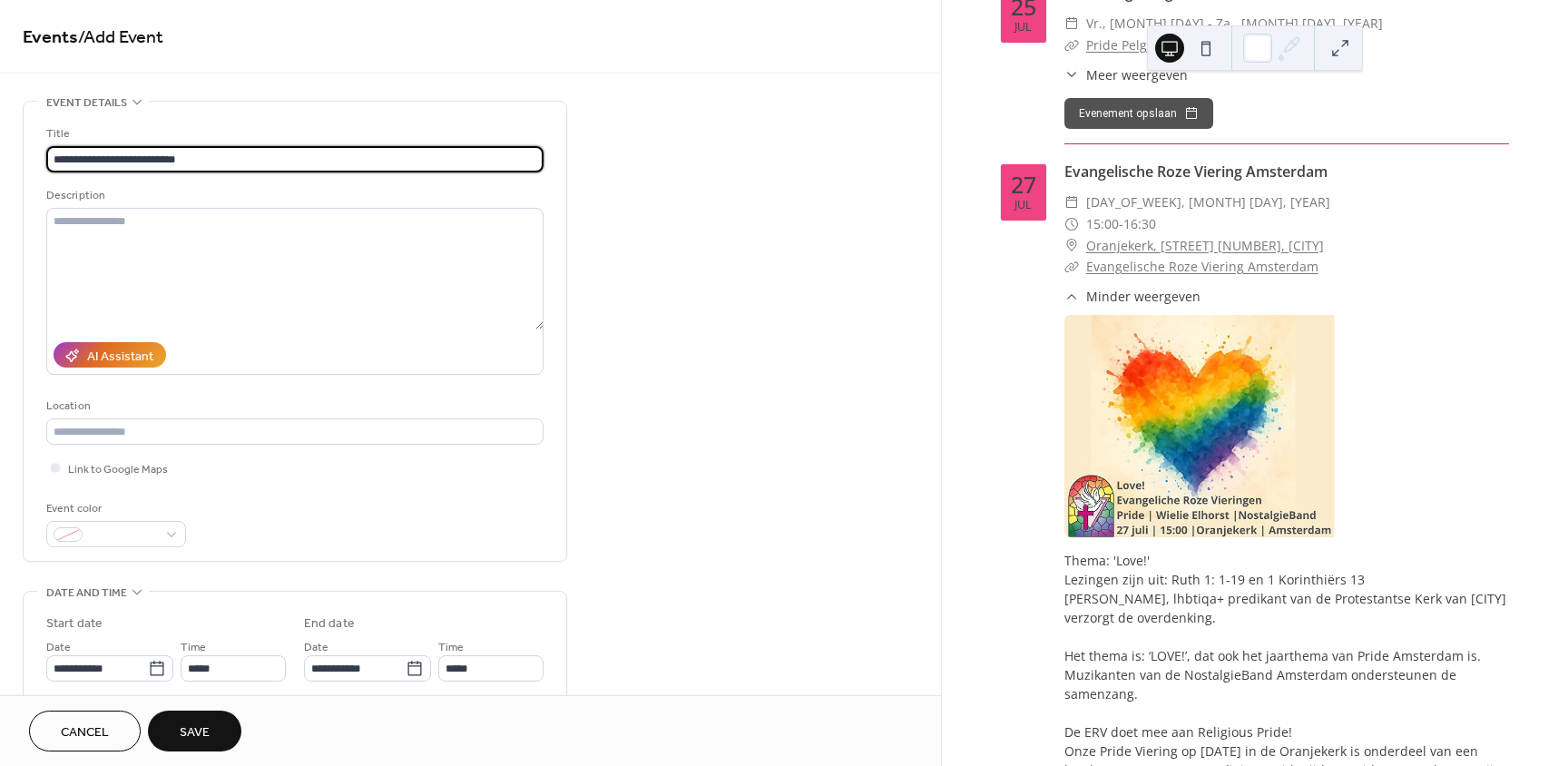 click on "**********" at bounding box center (295, 159) 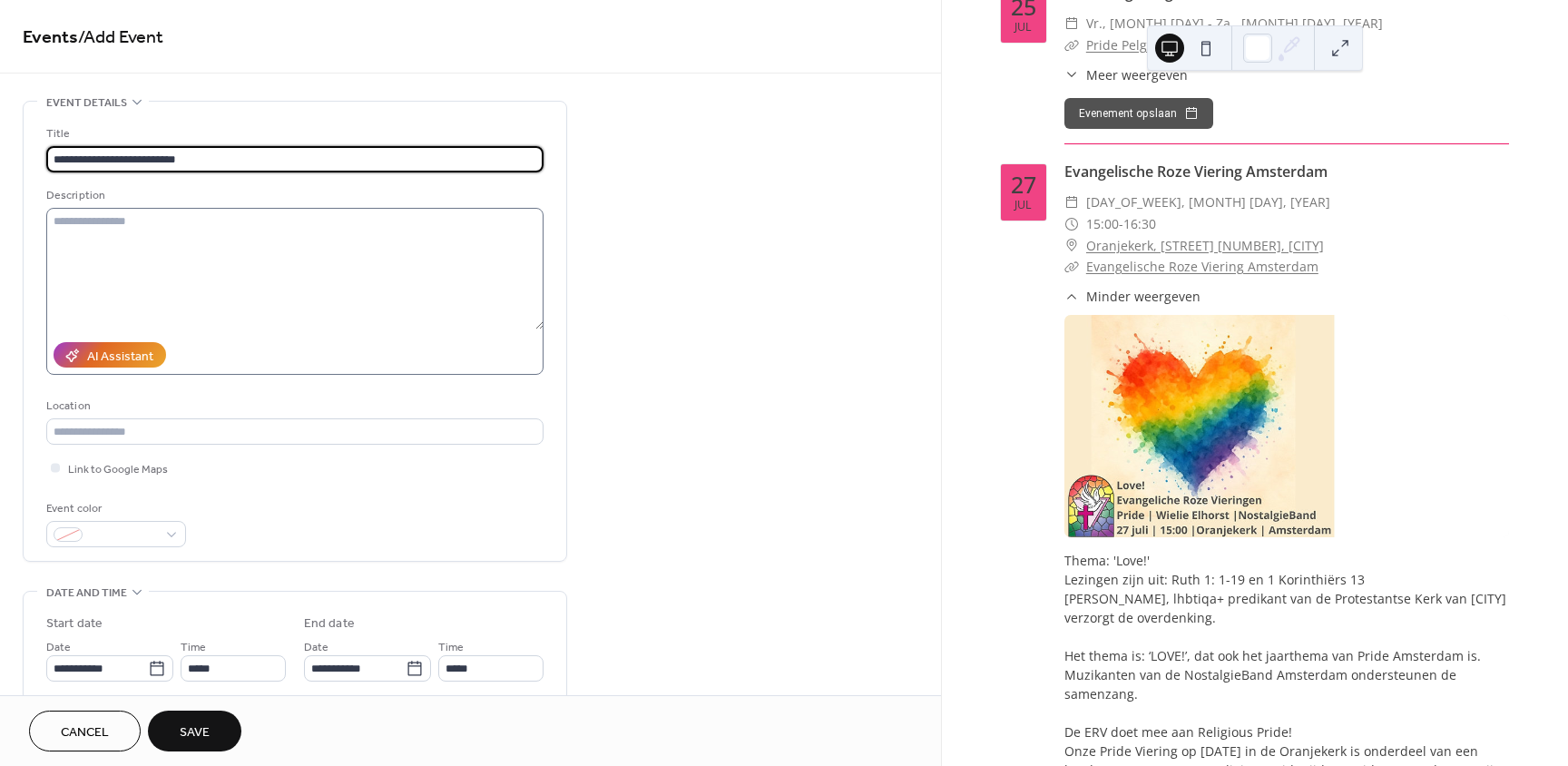 type on "**********" 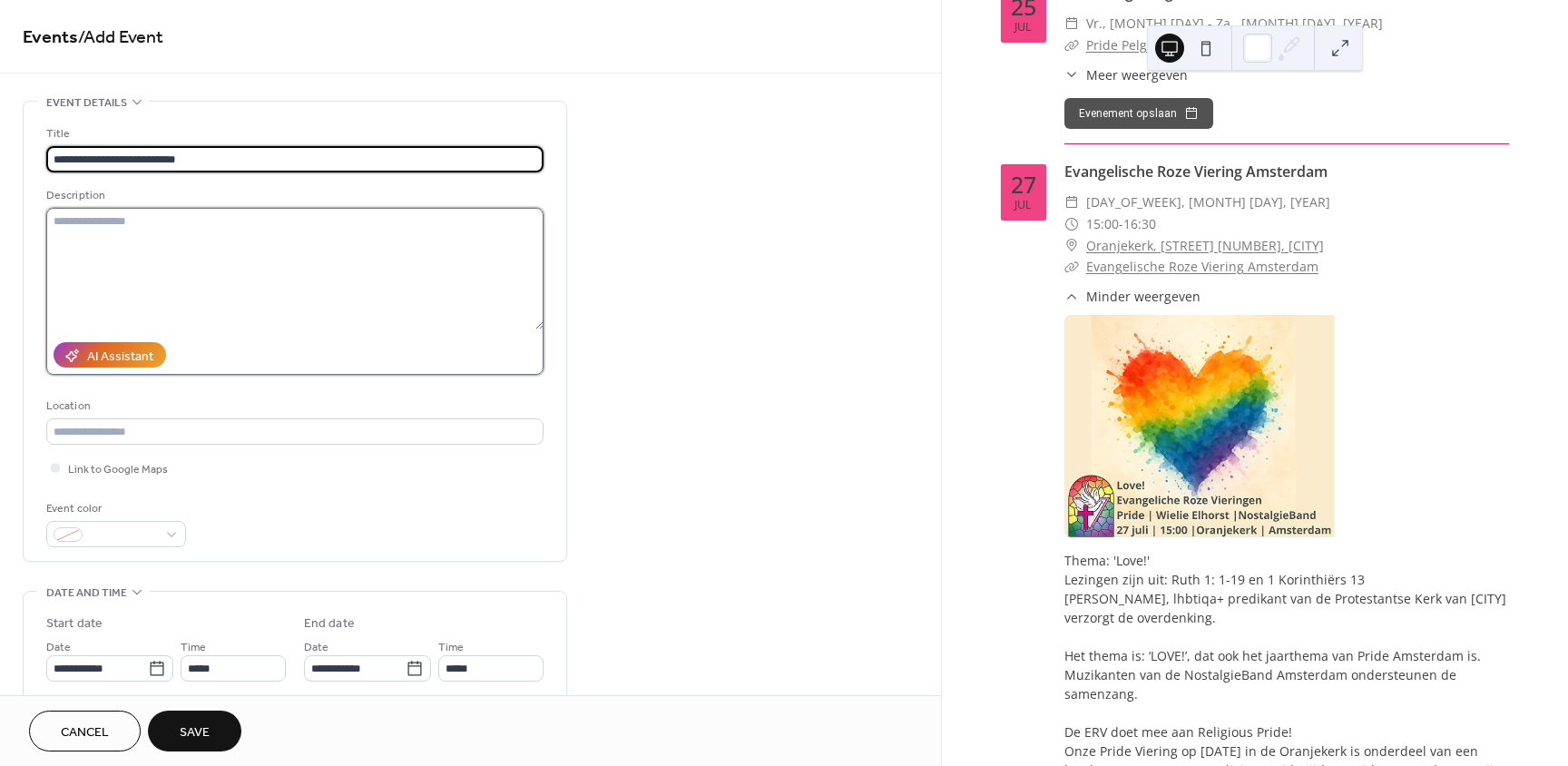 click at bounding box center (295, 269) 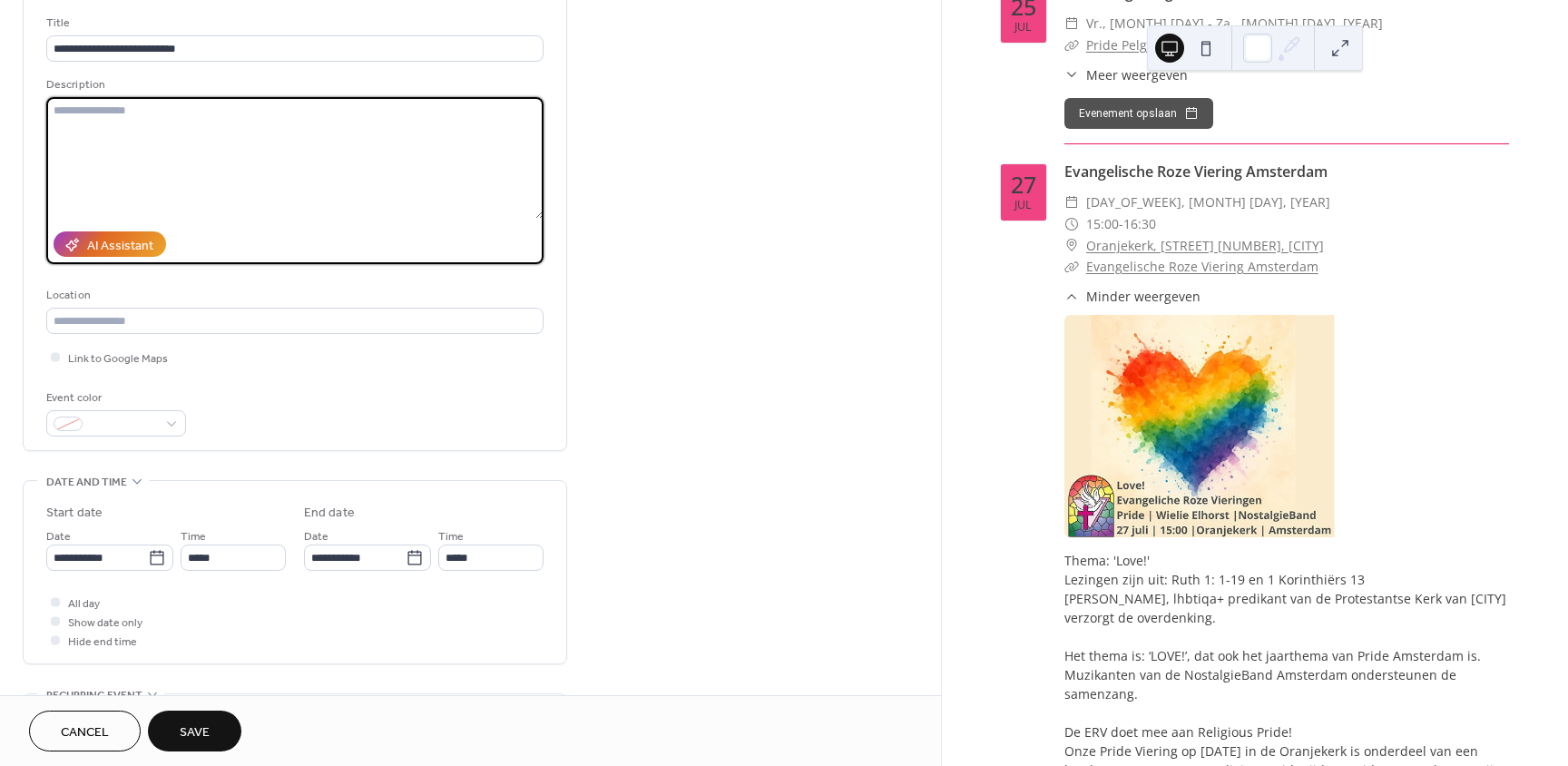 scroll, scrollTop: 182, scrollLeft: 0, axis: vertical 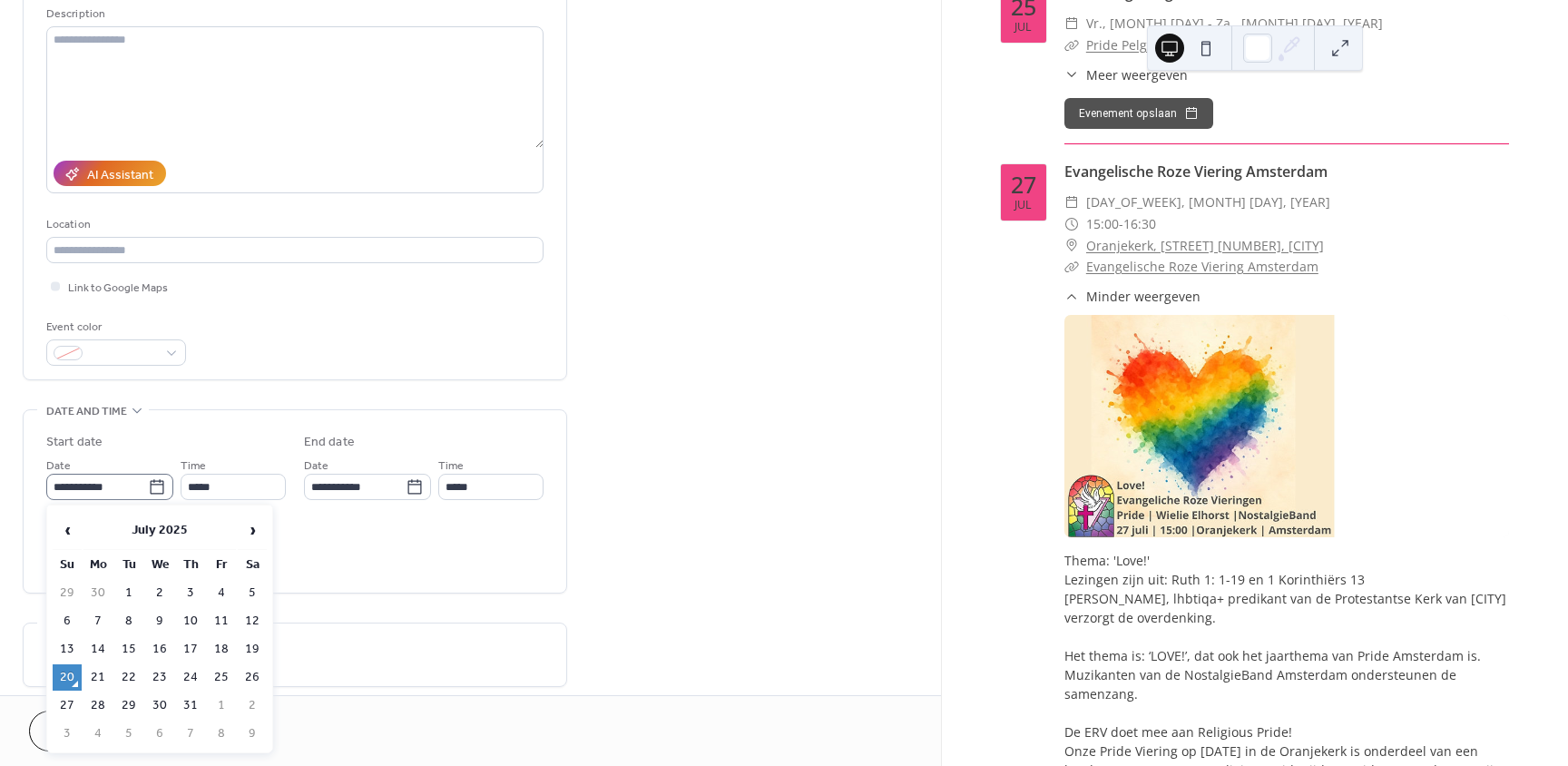 click 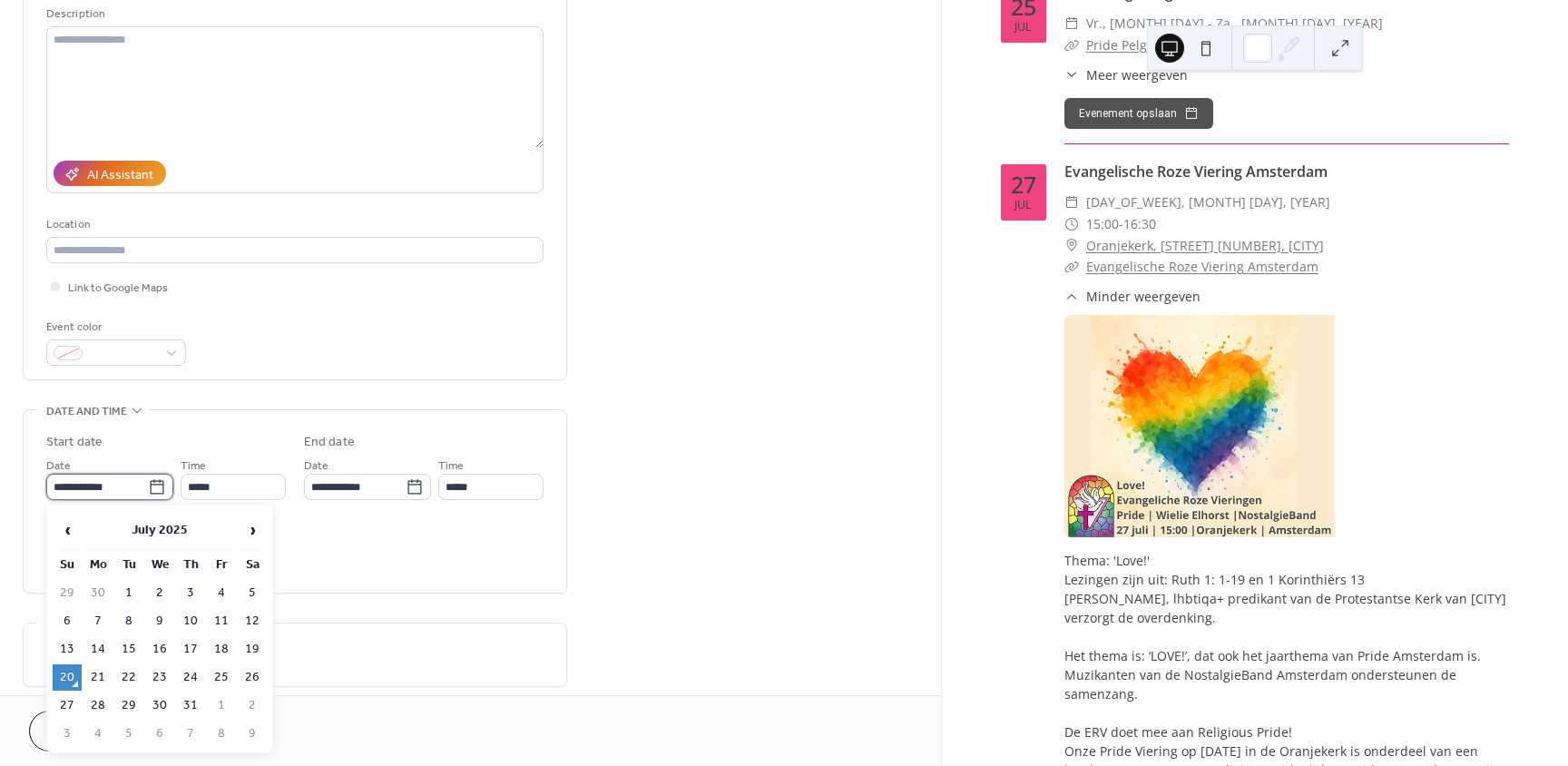 click on "**********" at bounding box center [97, 486] 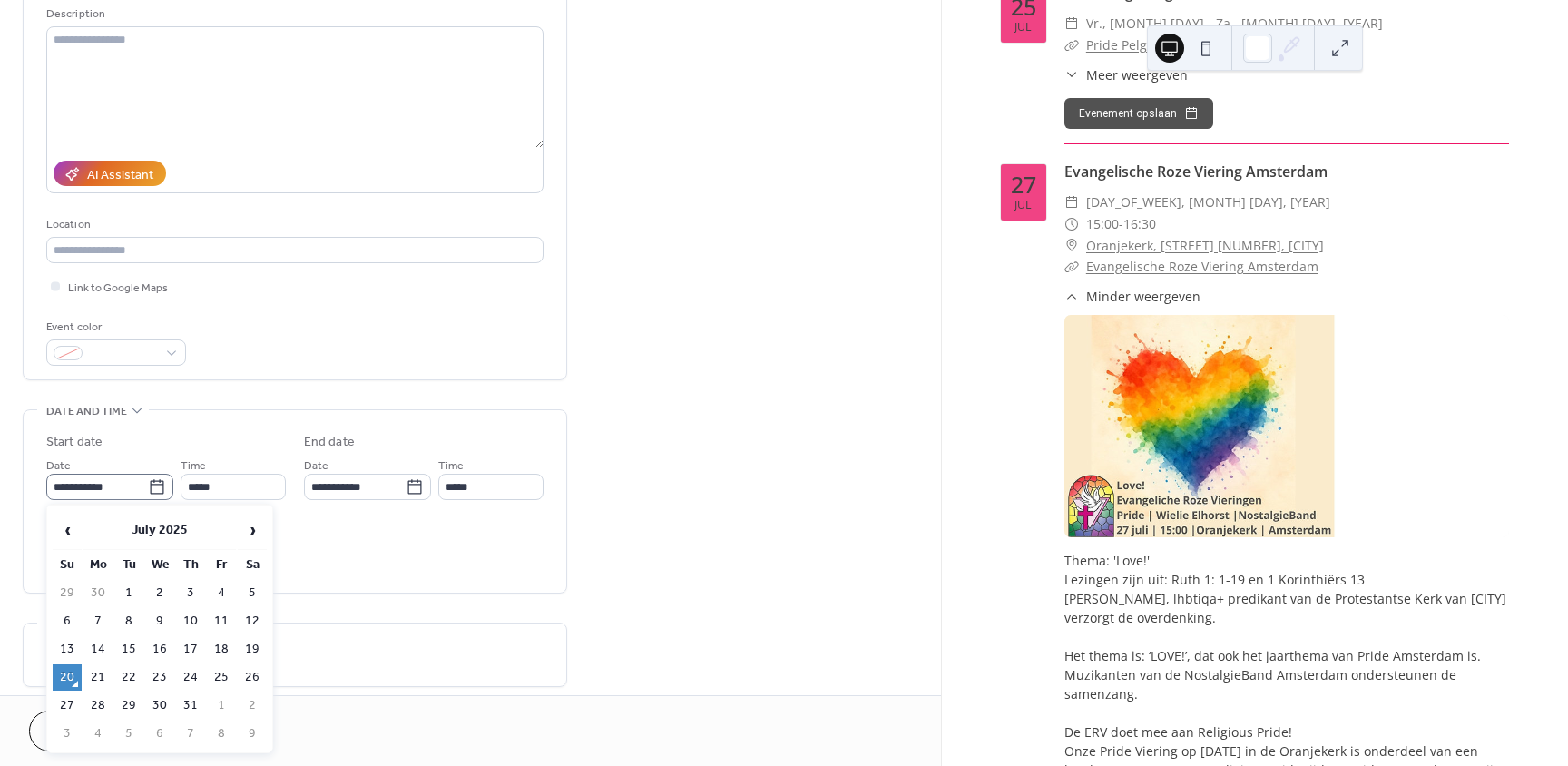 click 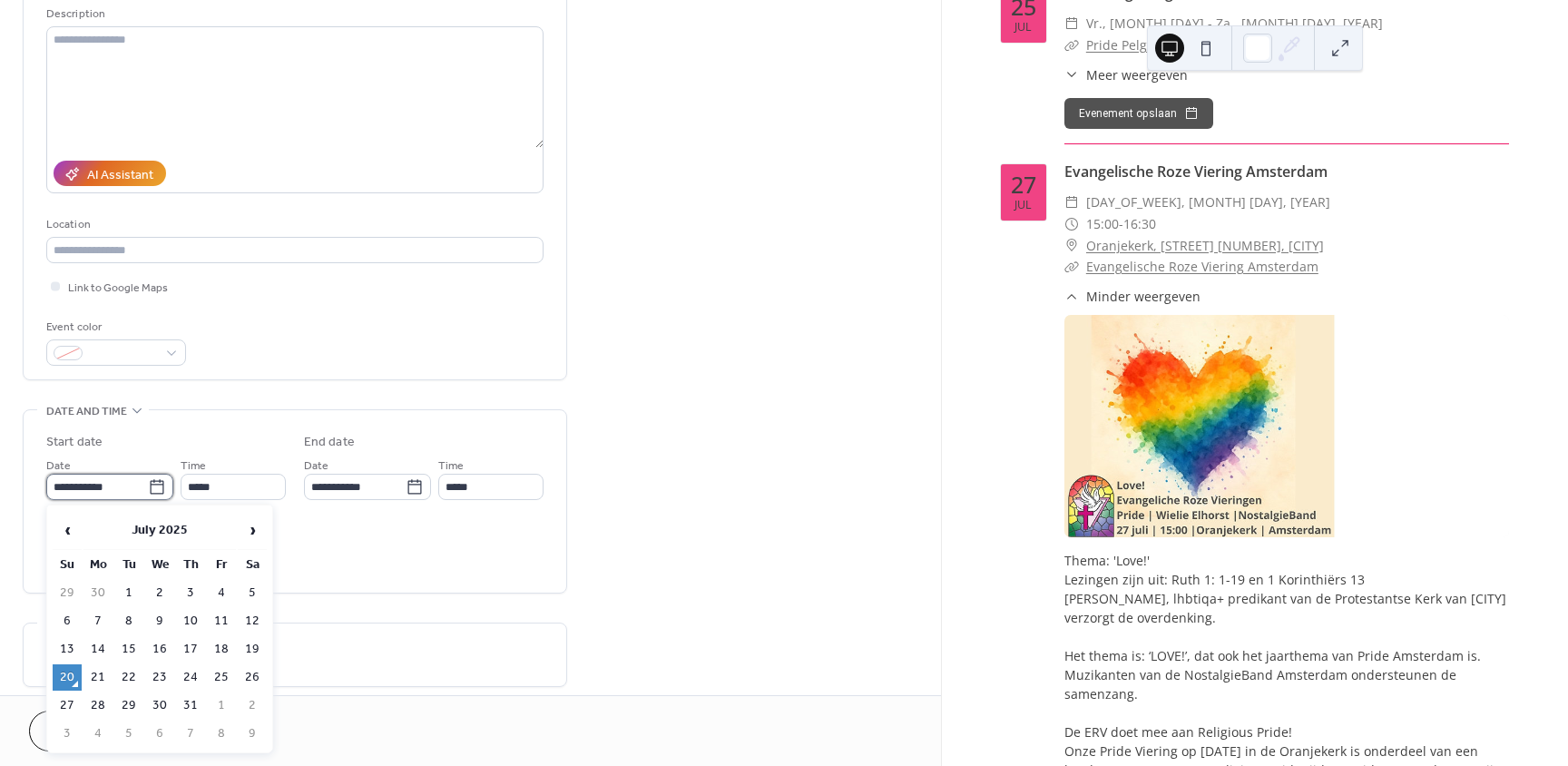 click on "**********" at bounding box center (97, 486) 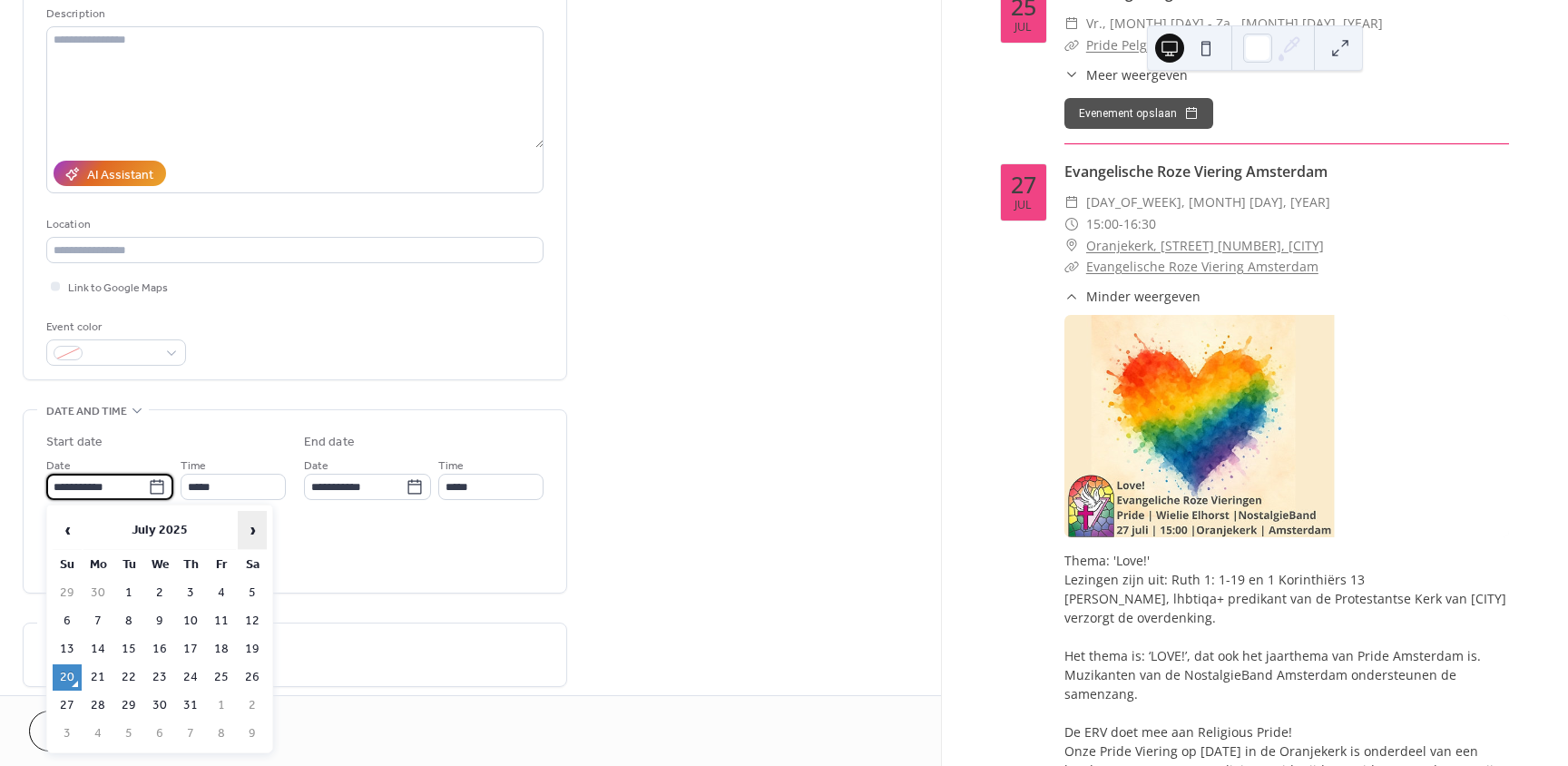 click on "›" at bounding box center [252, 530] 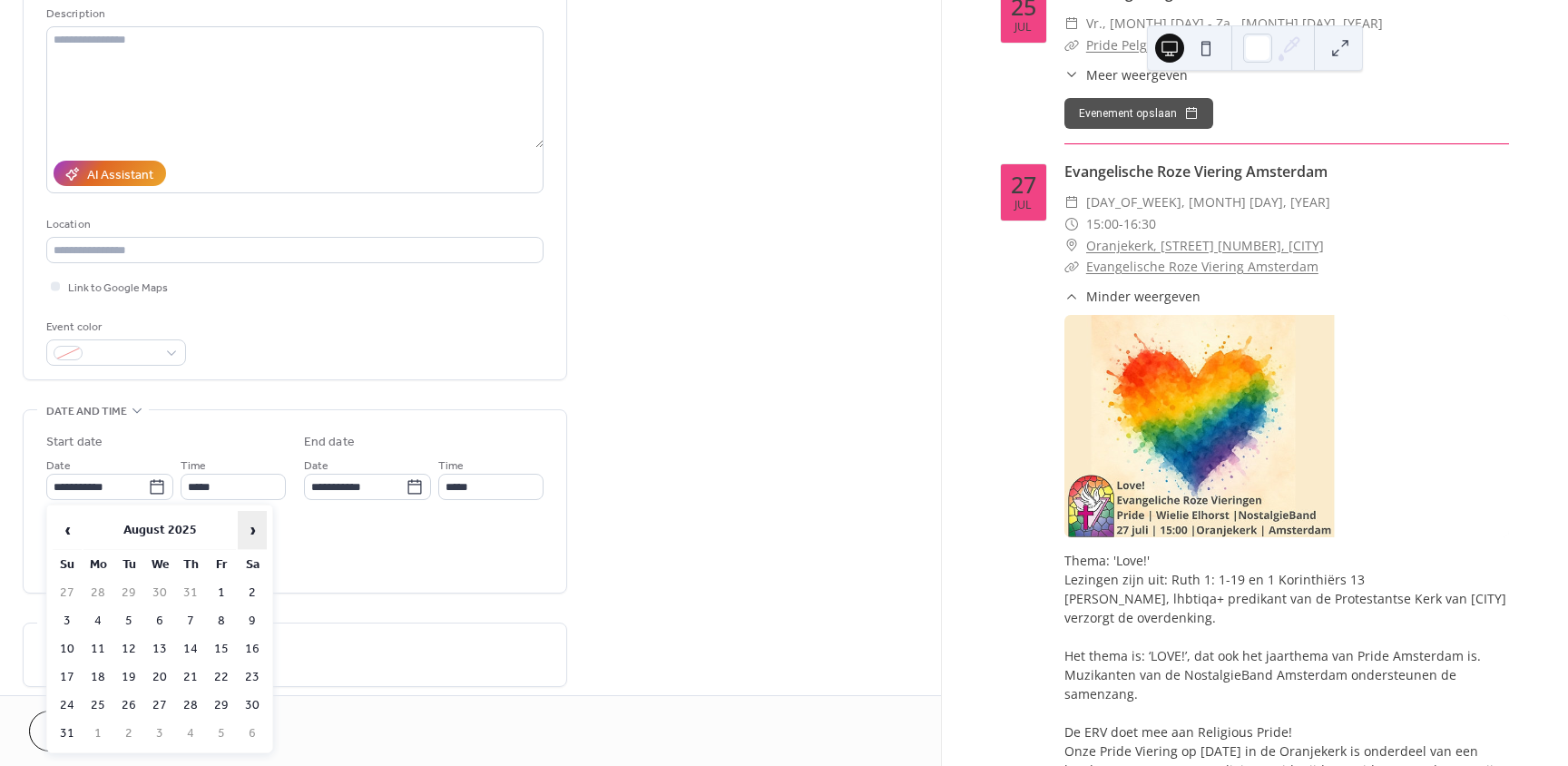 click on "›" at bounding box center [252, 530] 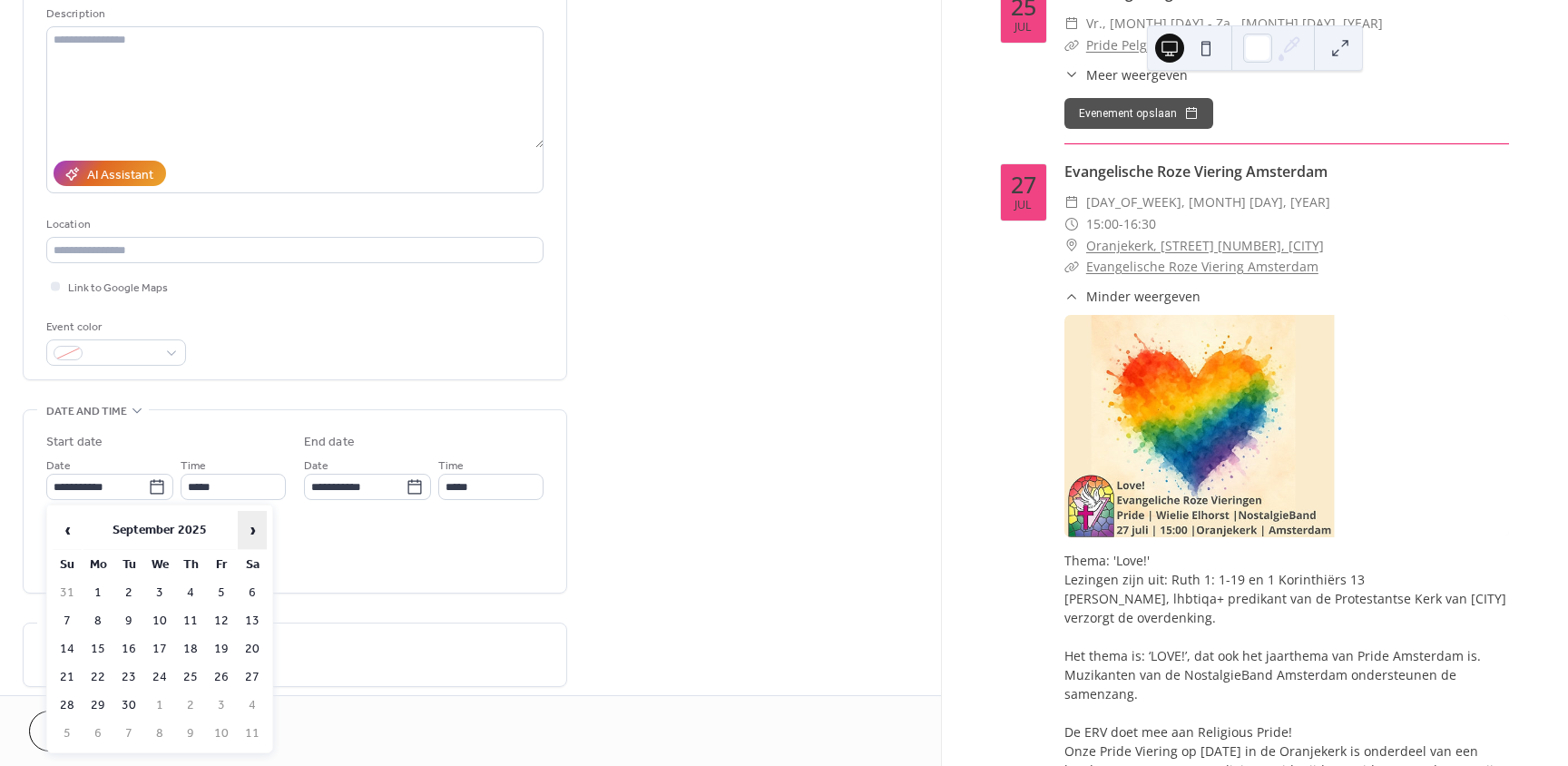 click on "›" at bounding box center (252, 530) 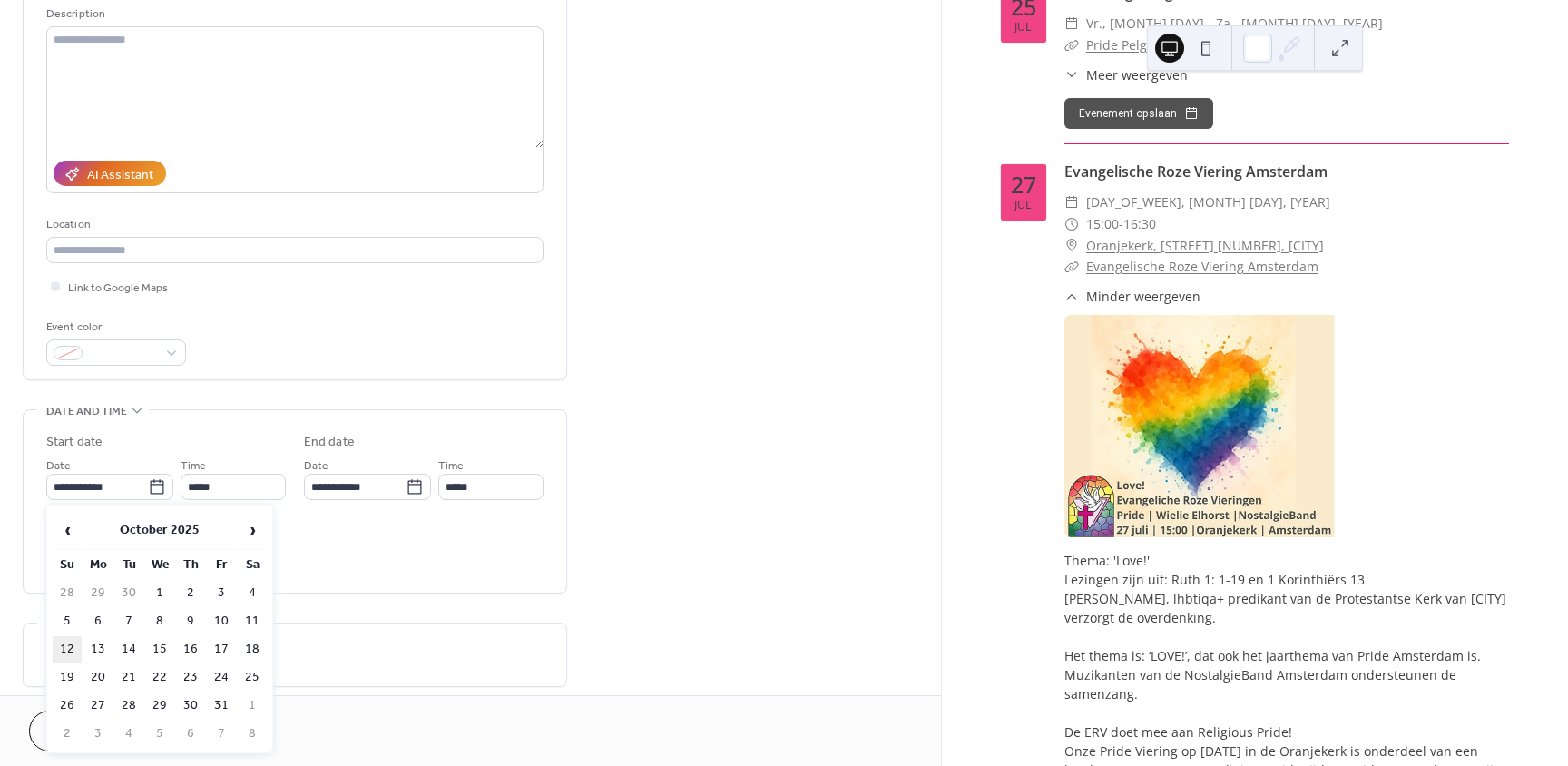 click on "12" at bounding box center (67, 649) 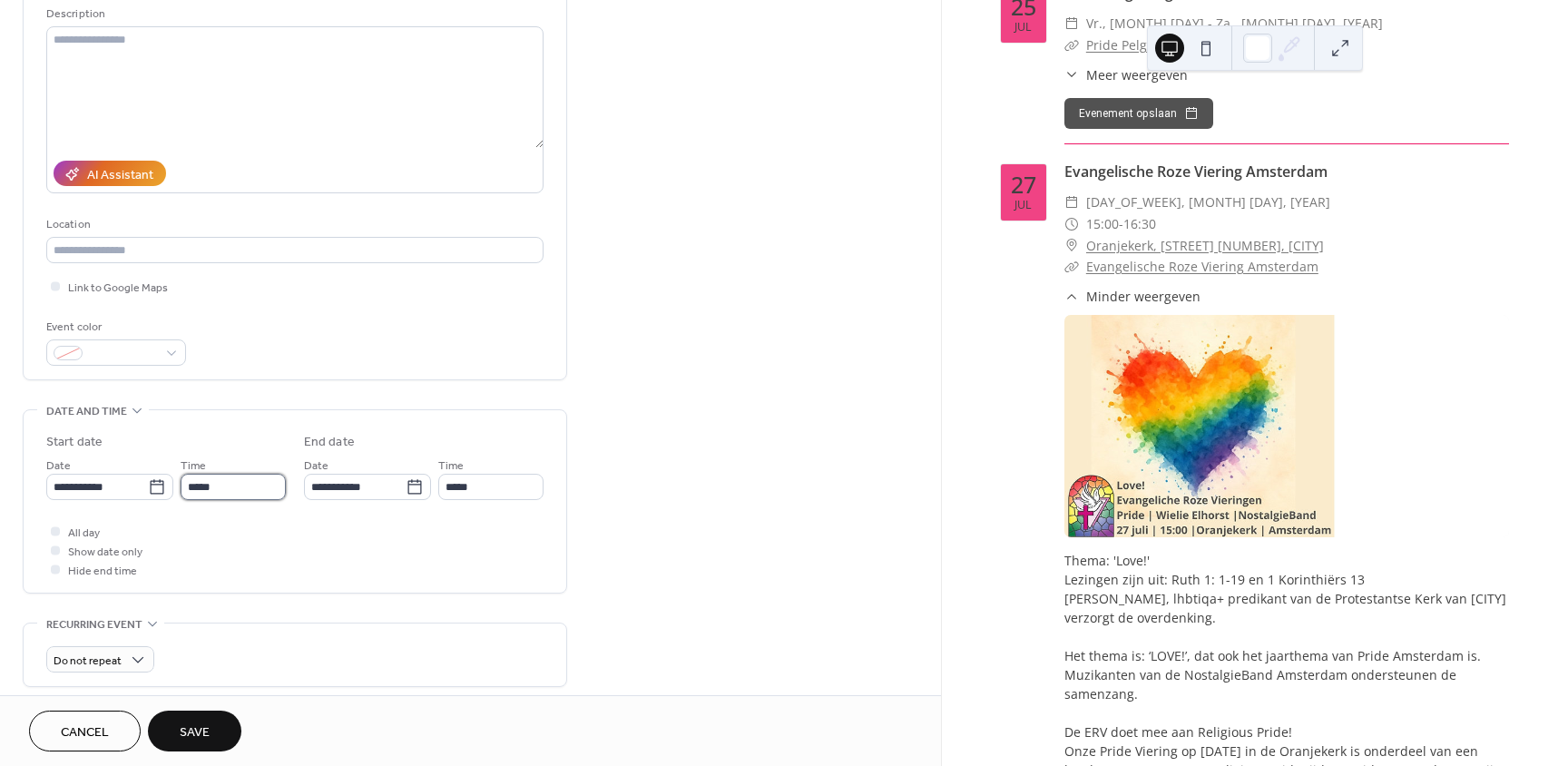 click on "*****" at bounding box center (233, 486) 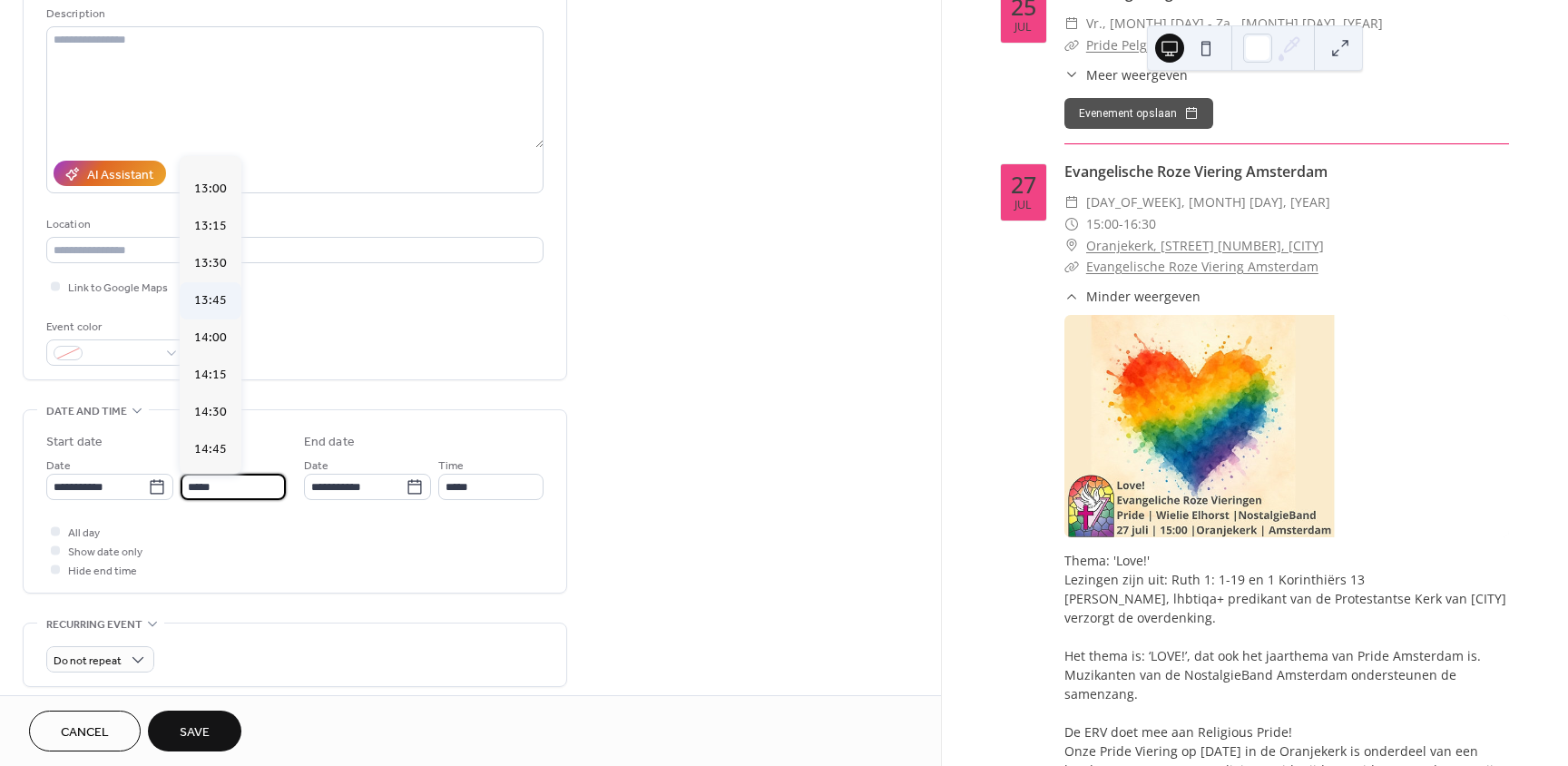 scroll, scrollTop: 1968, scrollLeft: 0, axis: vertical 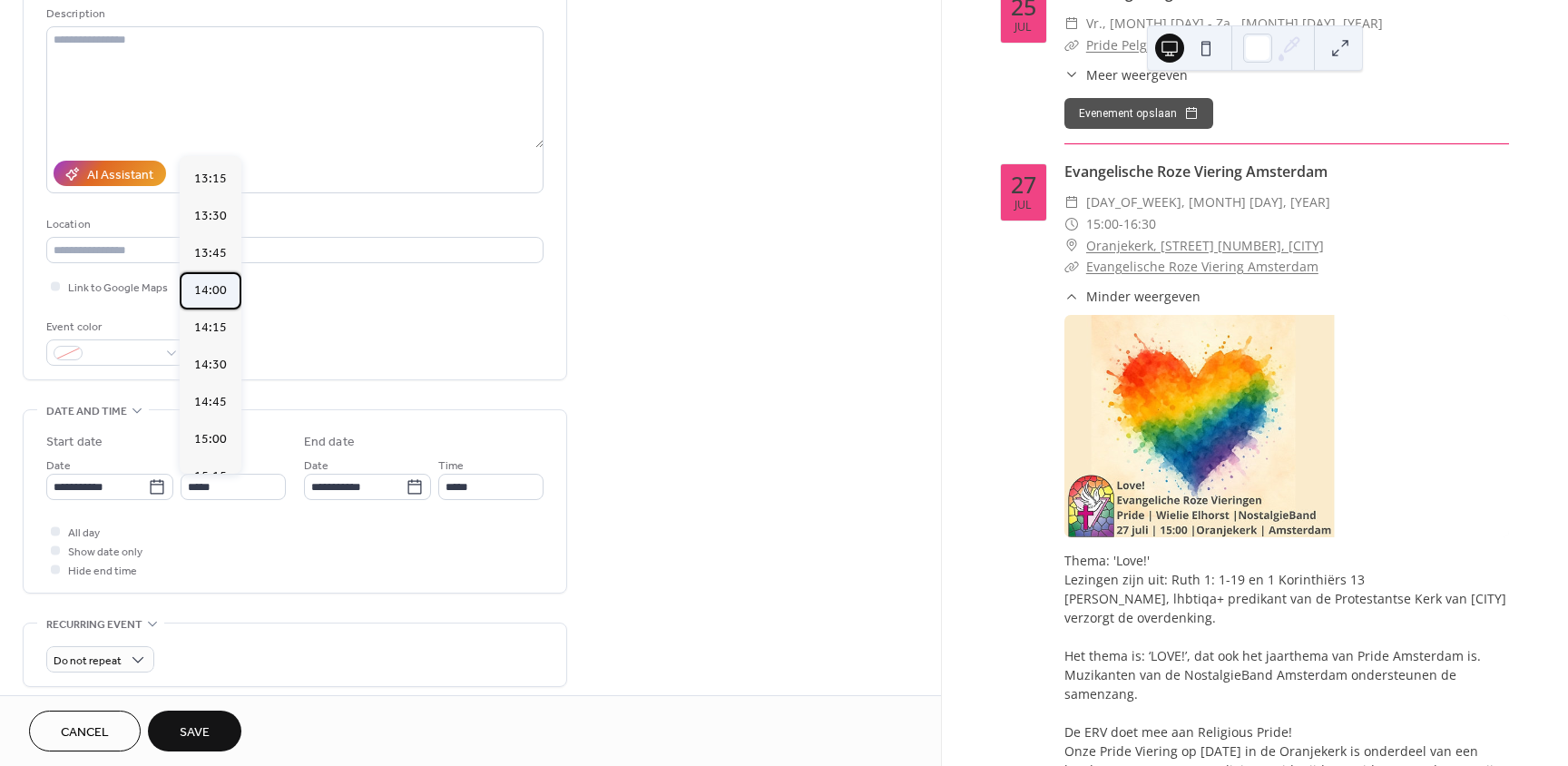click on "14:00" at bounding box center (211, 290) 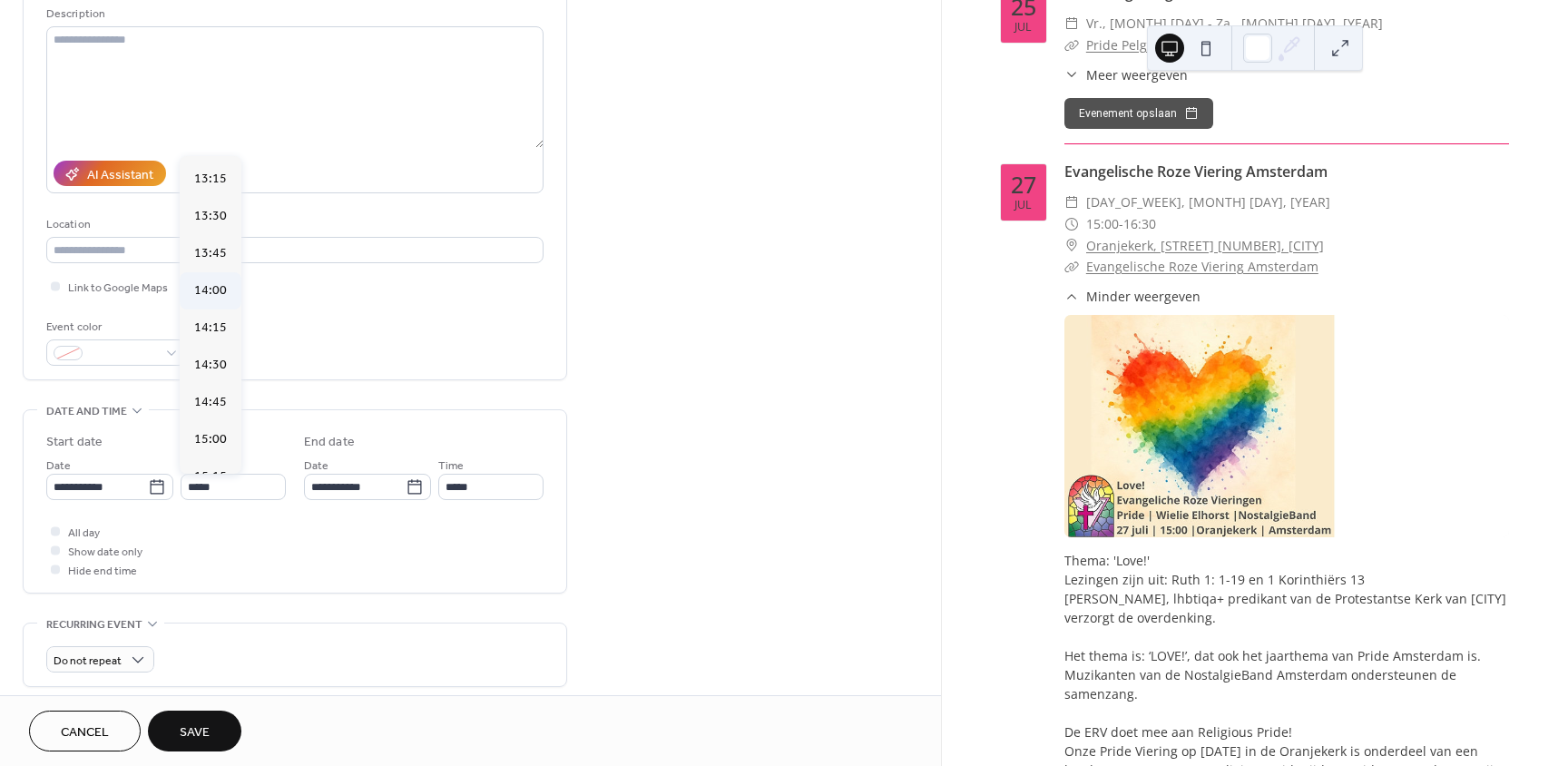 type on "*****" 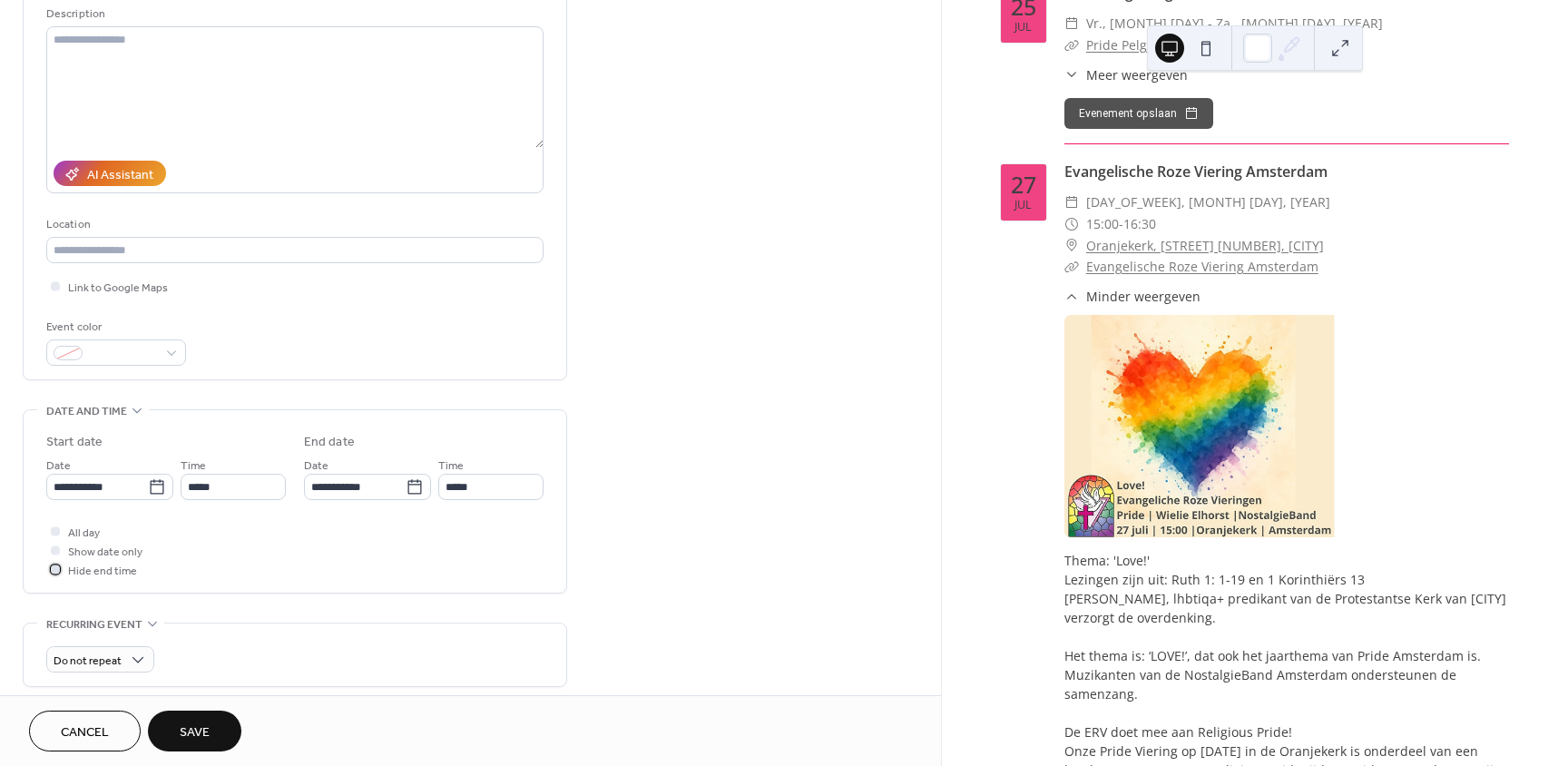 click at bounding box center (55, 569) 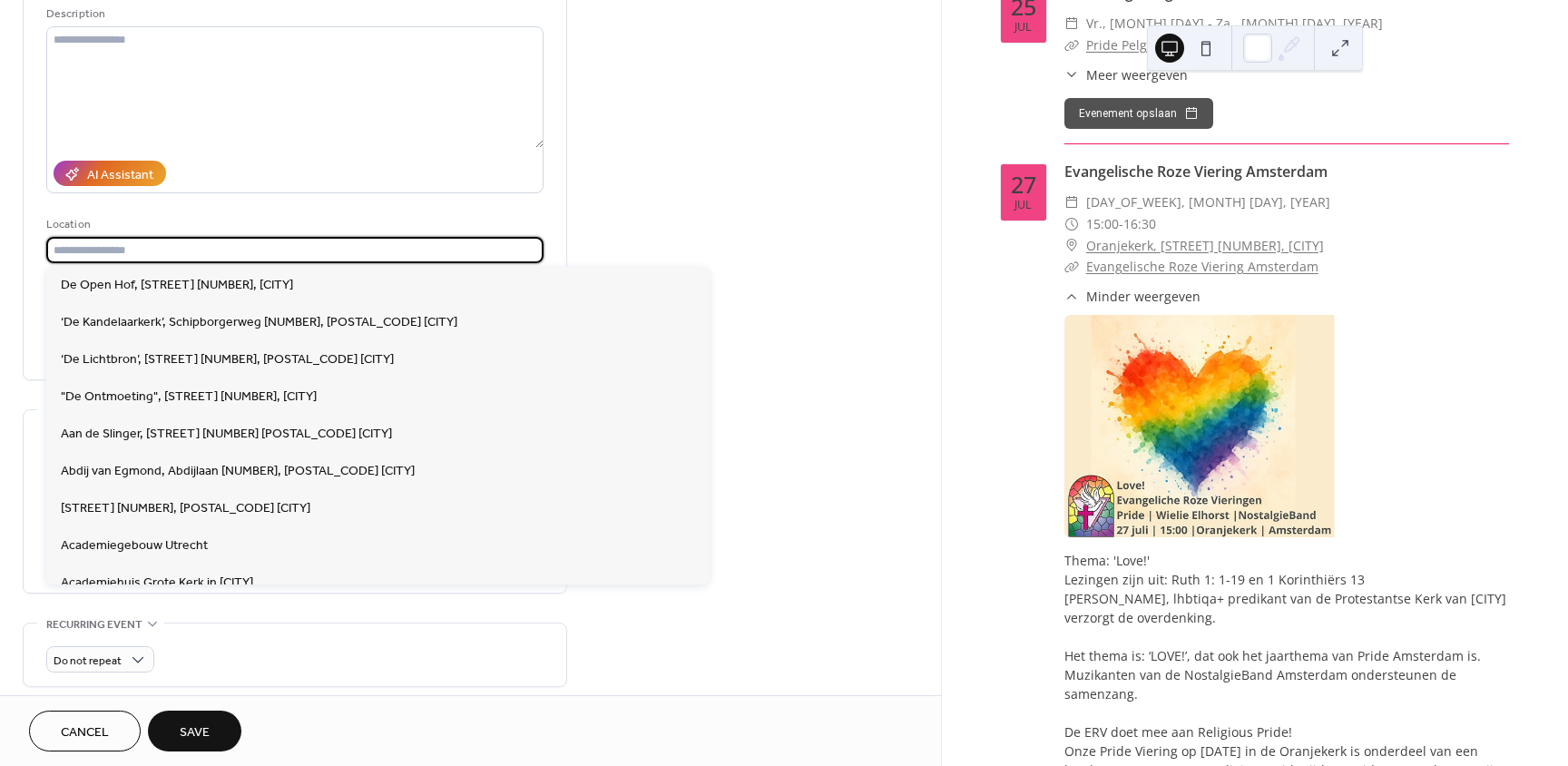 click at bounding box center (295, 250) 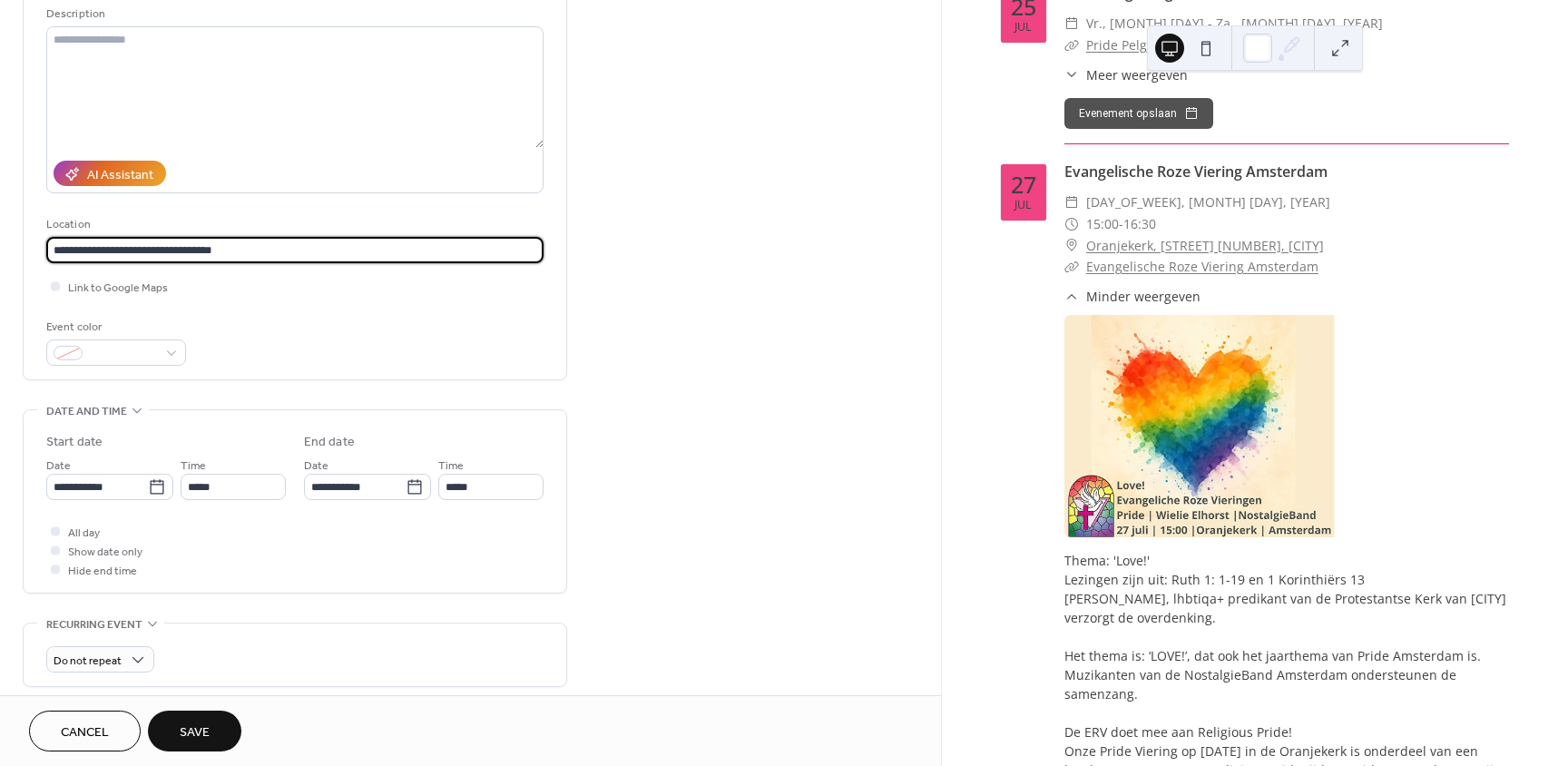 drag, startPoint x: 161, startPoint y: 251, endPoint x: 295, endPoint y: 249, distance: 134.0149 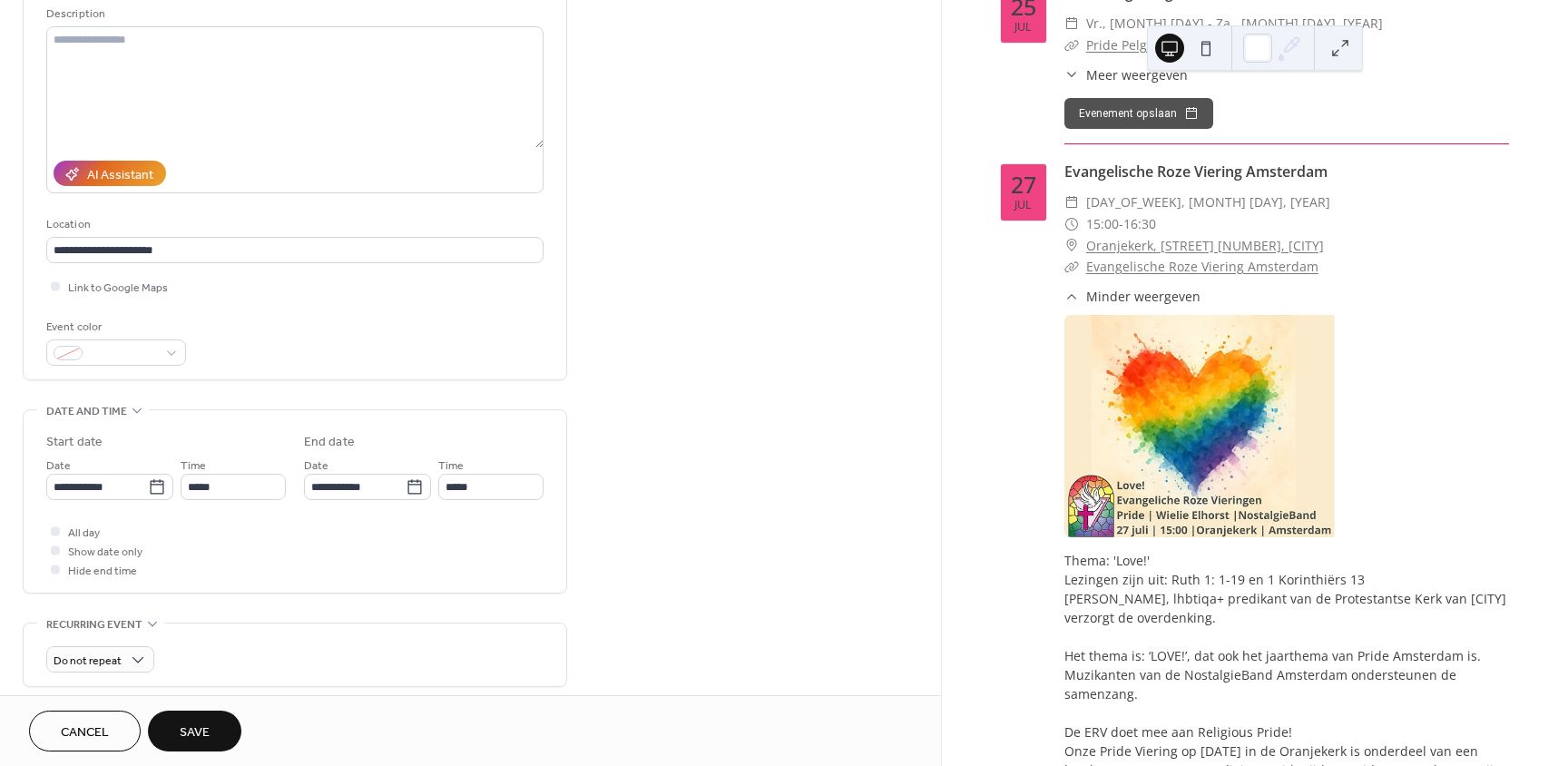 click on "Event color" at bounding box center (295, 341) 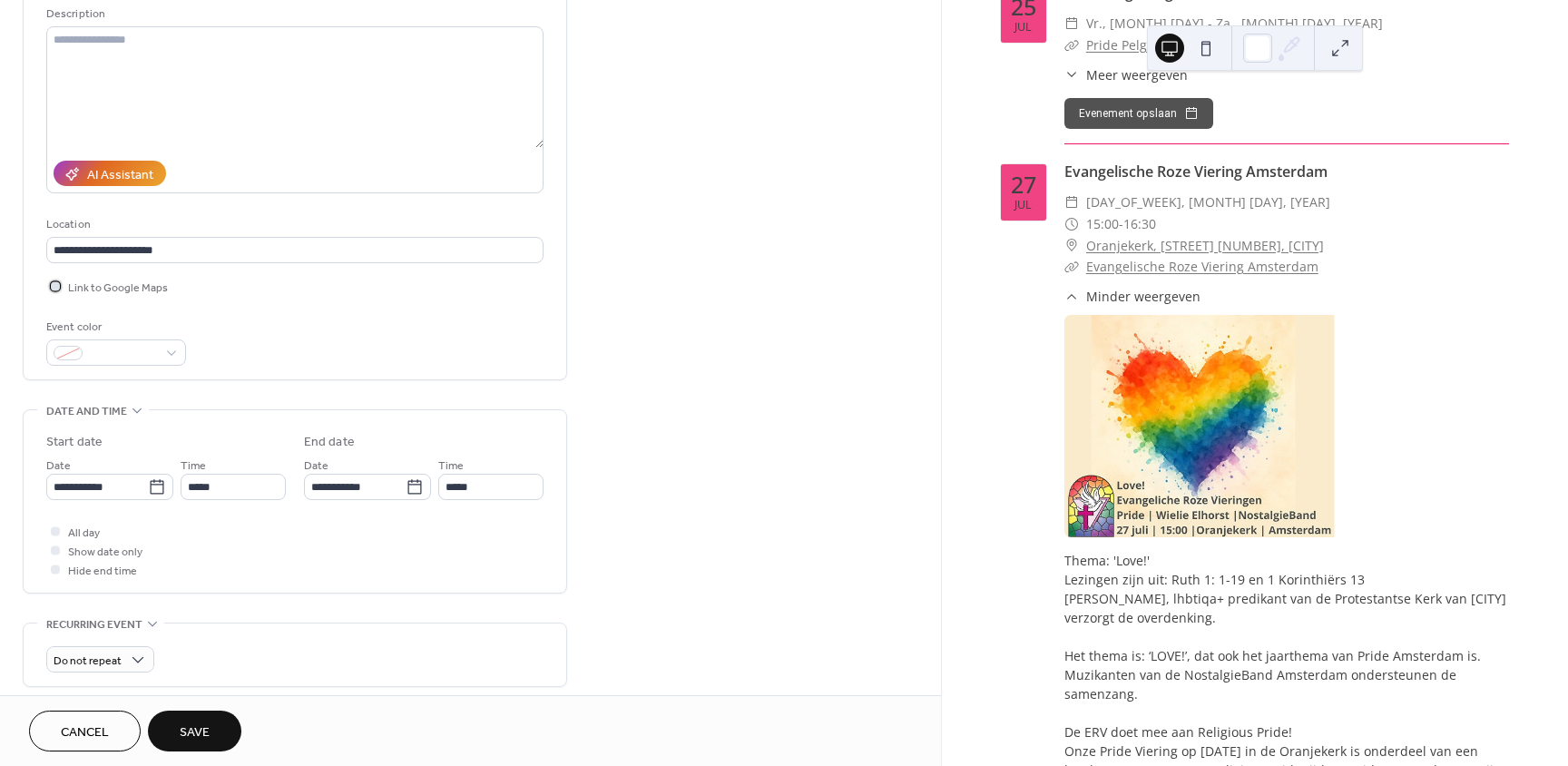 click at bounding box center [55, 286] 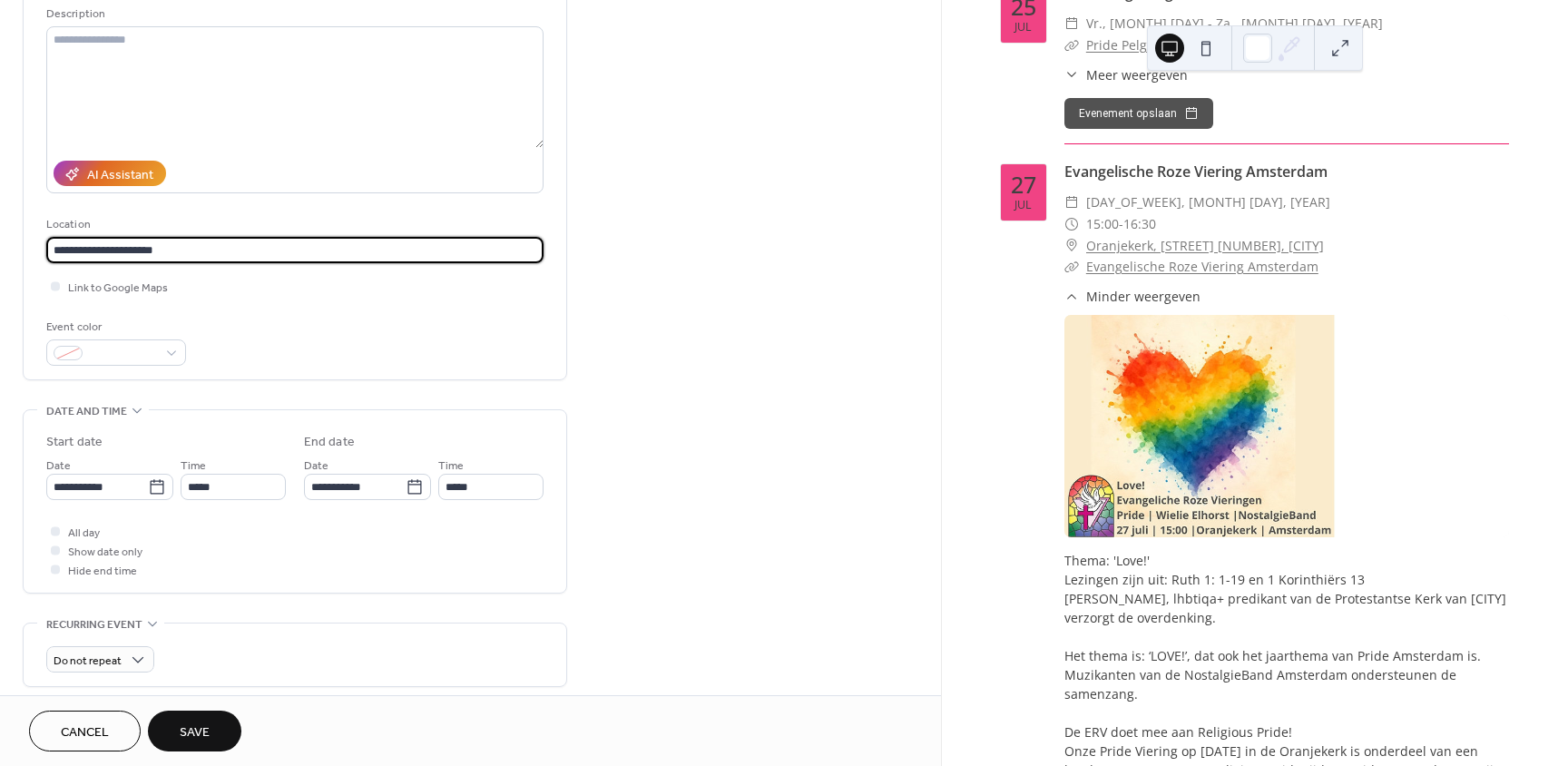 click on "**********" at bounding box center (295, 250) 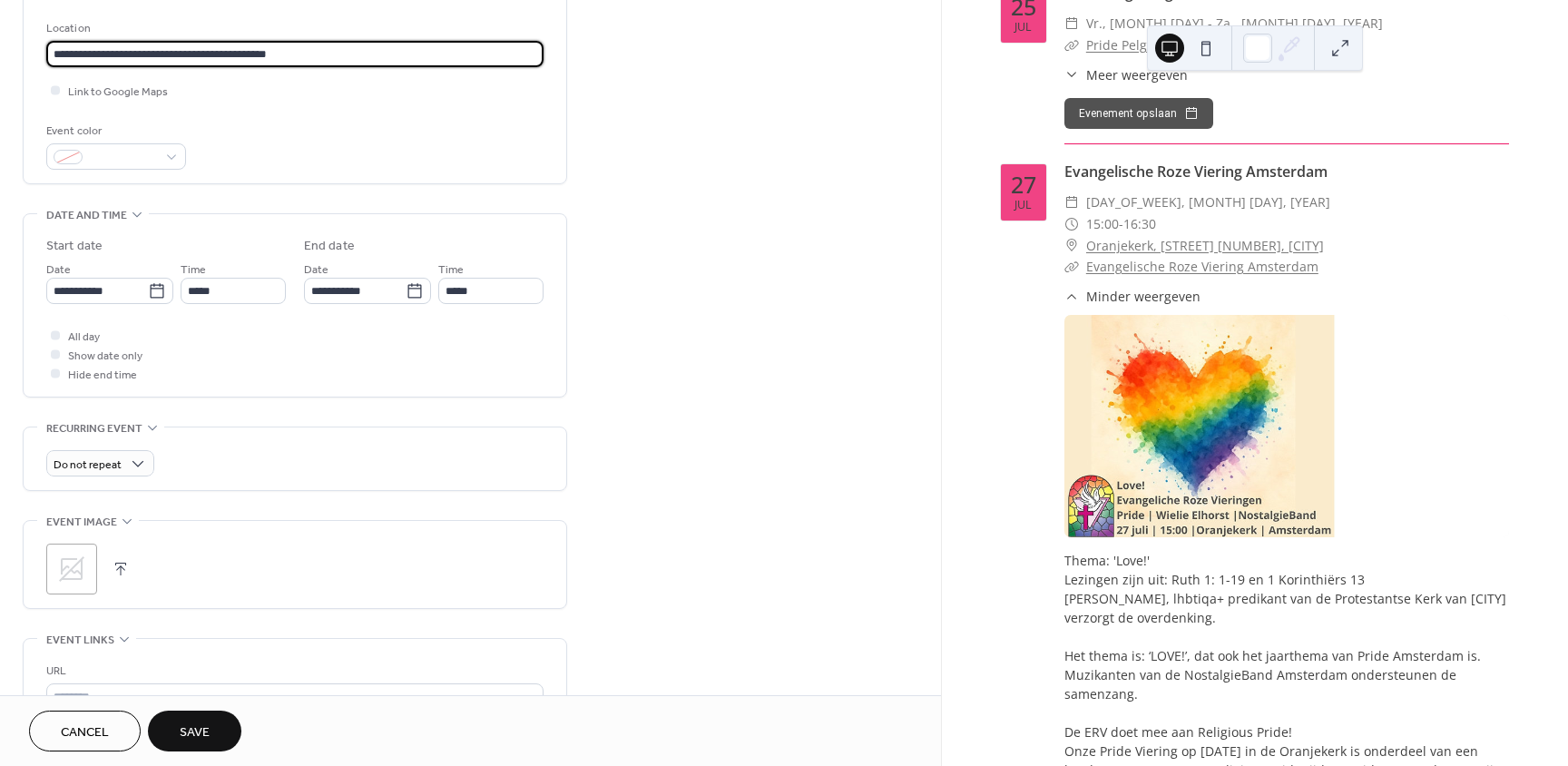 scroll, scrollTop: 454, scrollLeft: 0, axis: vertical 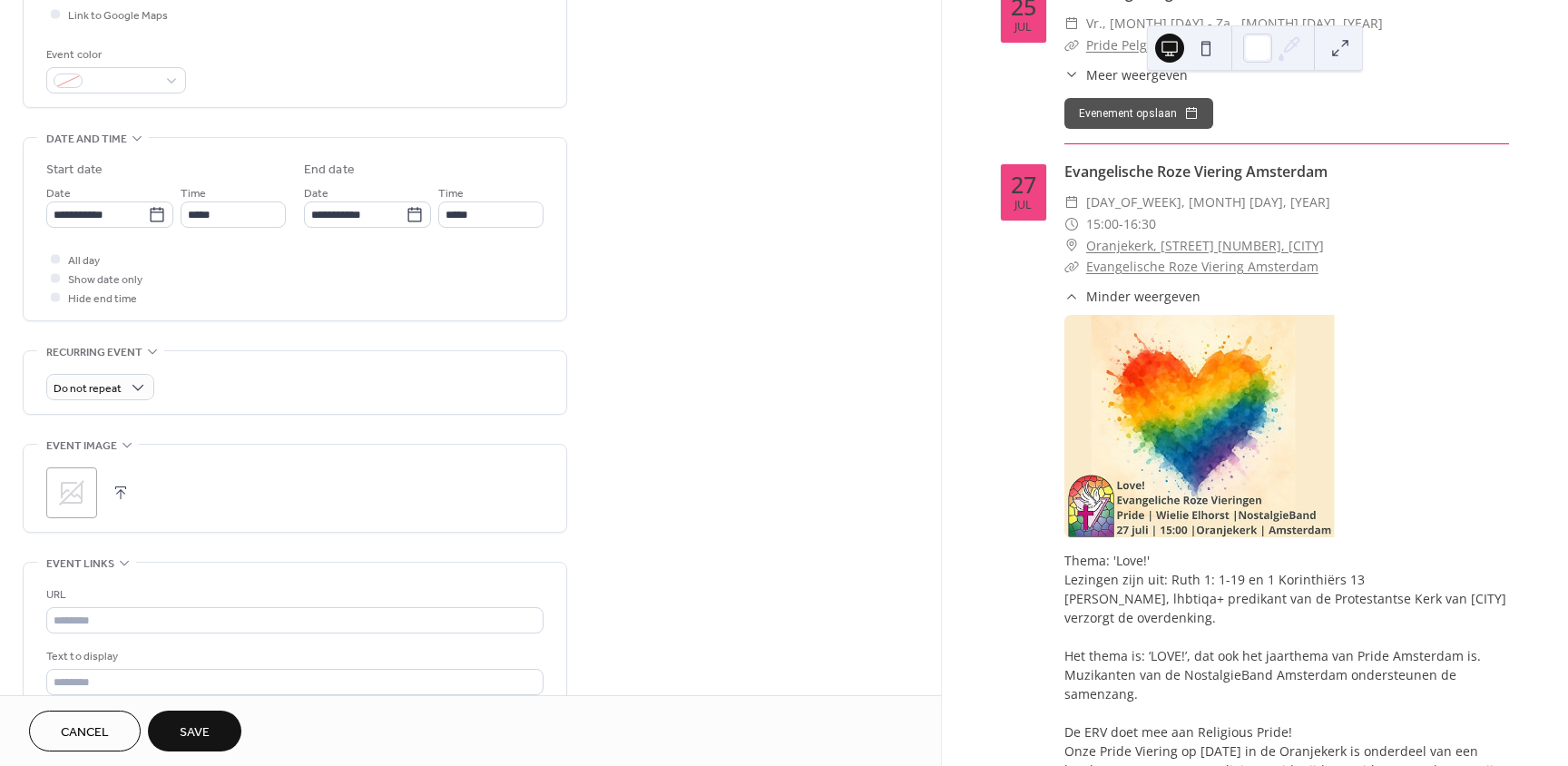 type on "**********" 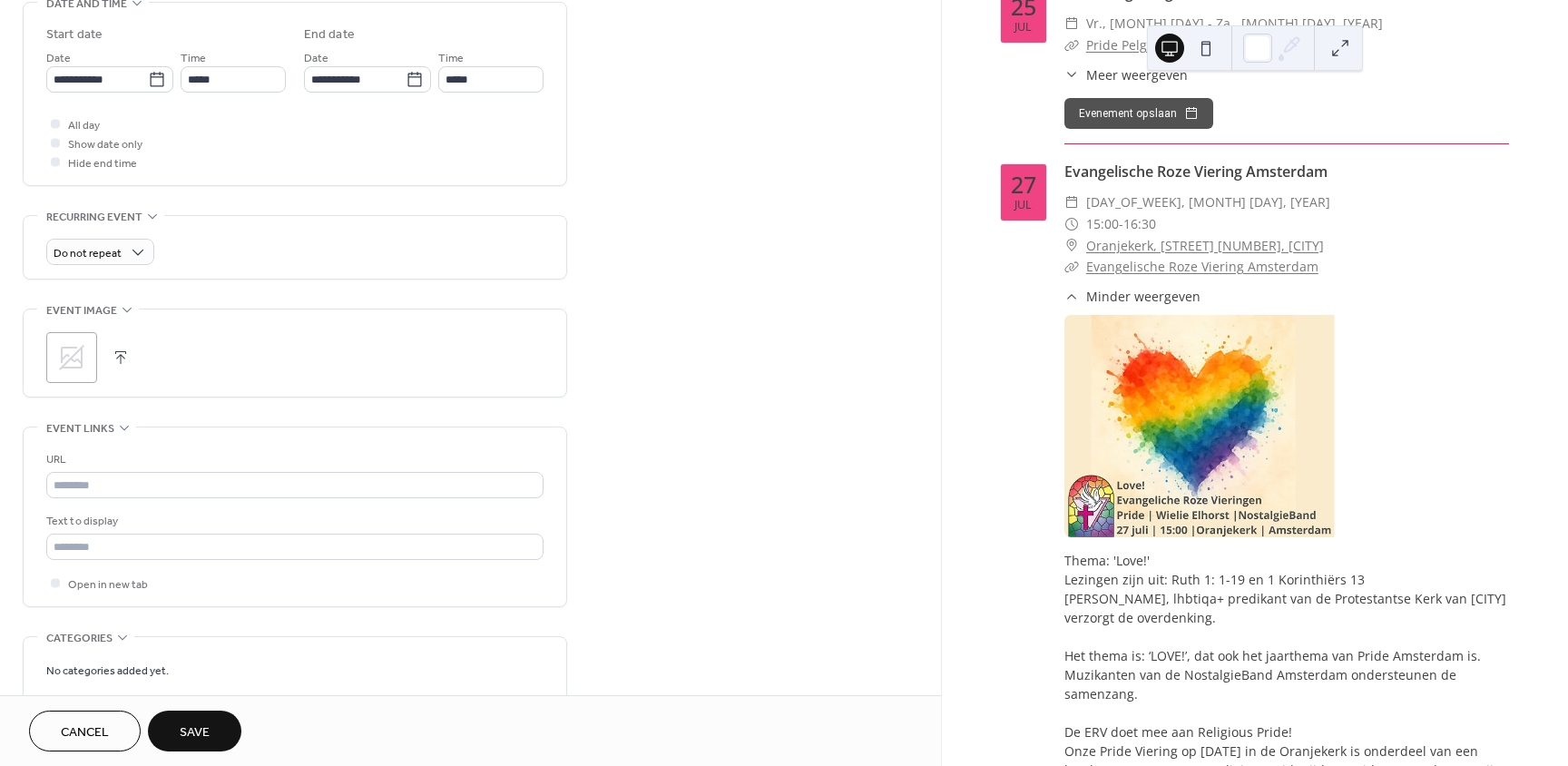 scroll, scrollTop: 635, scrollLeft: 0, axis: vertical 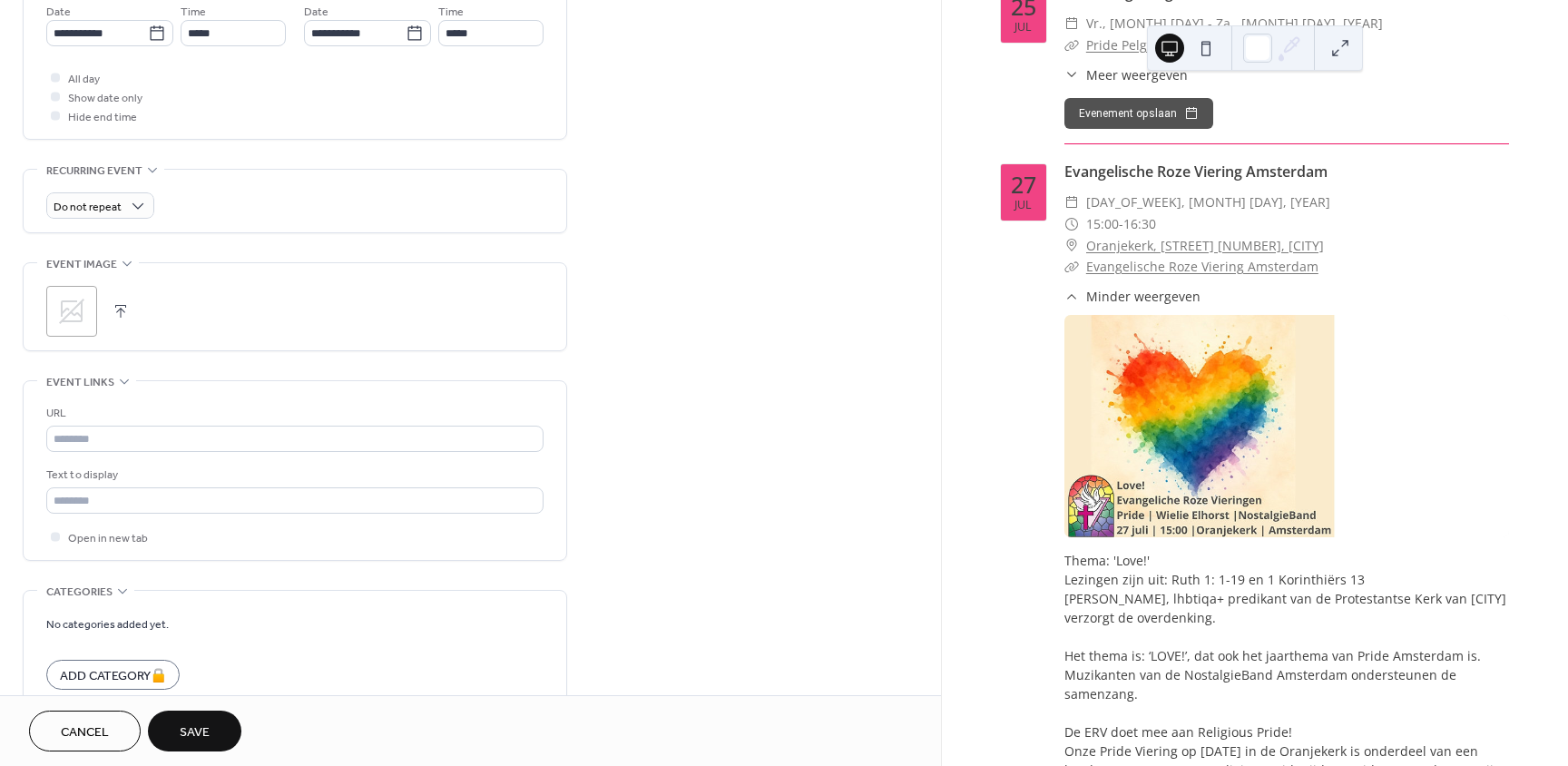 type 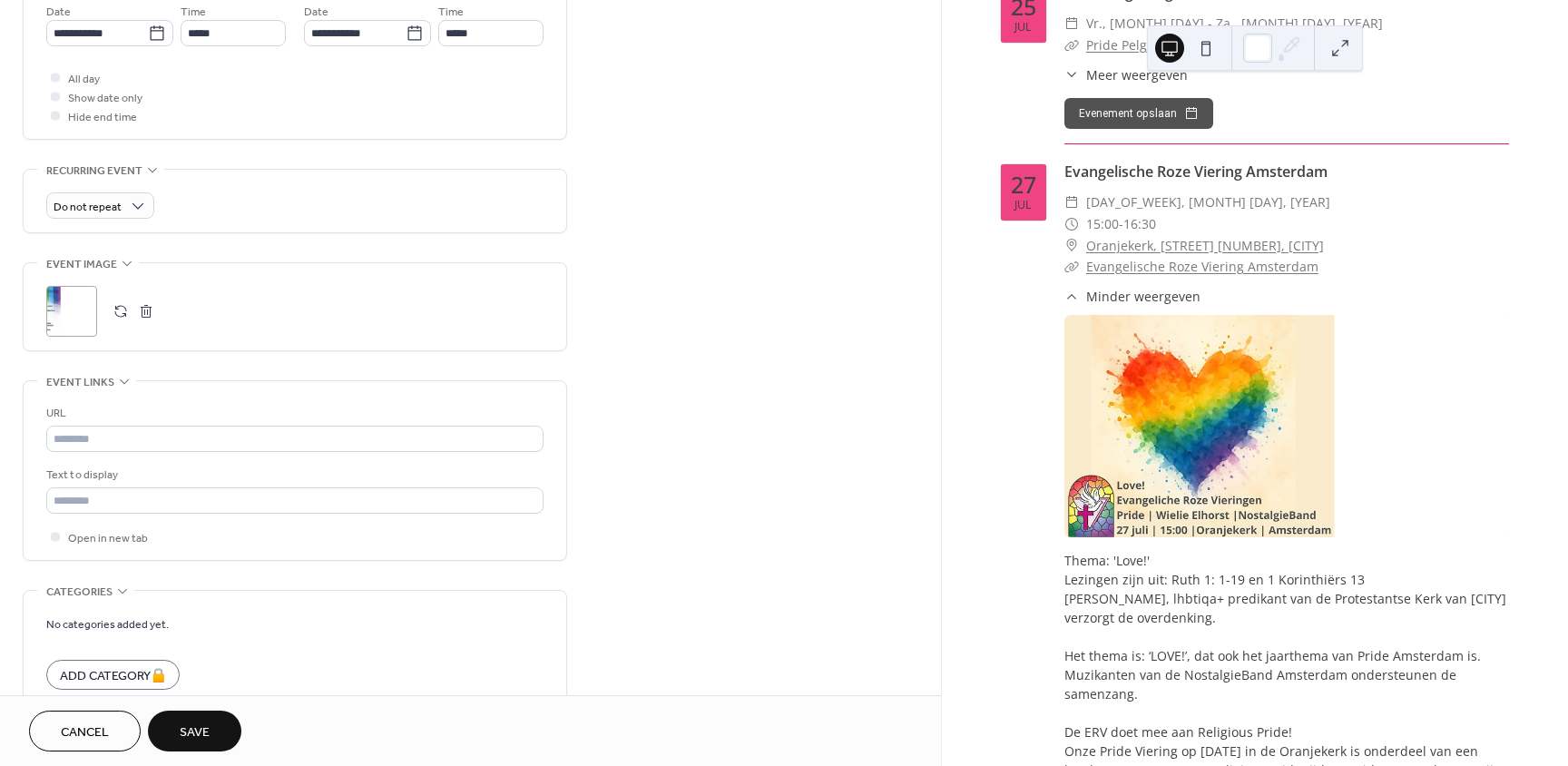 click on "Save" at bounding box center (194, 732) 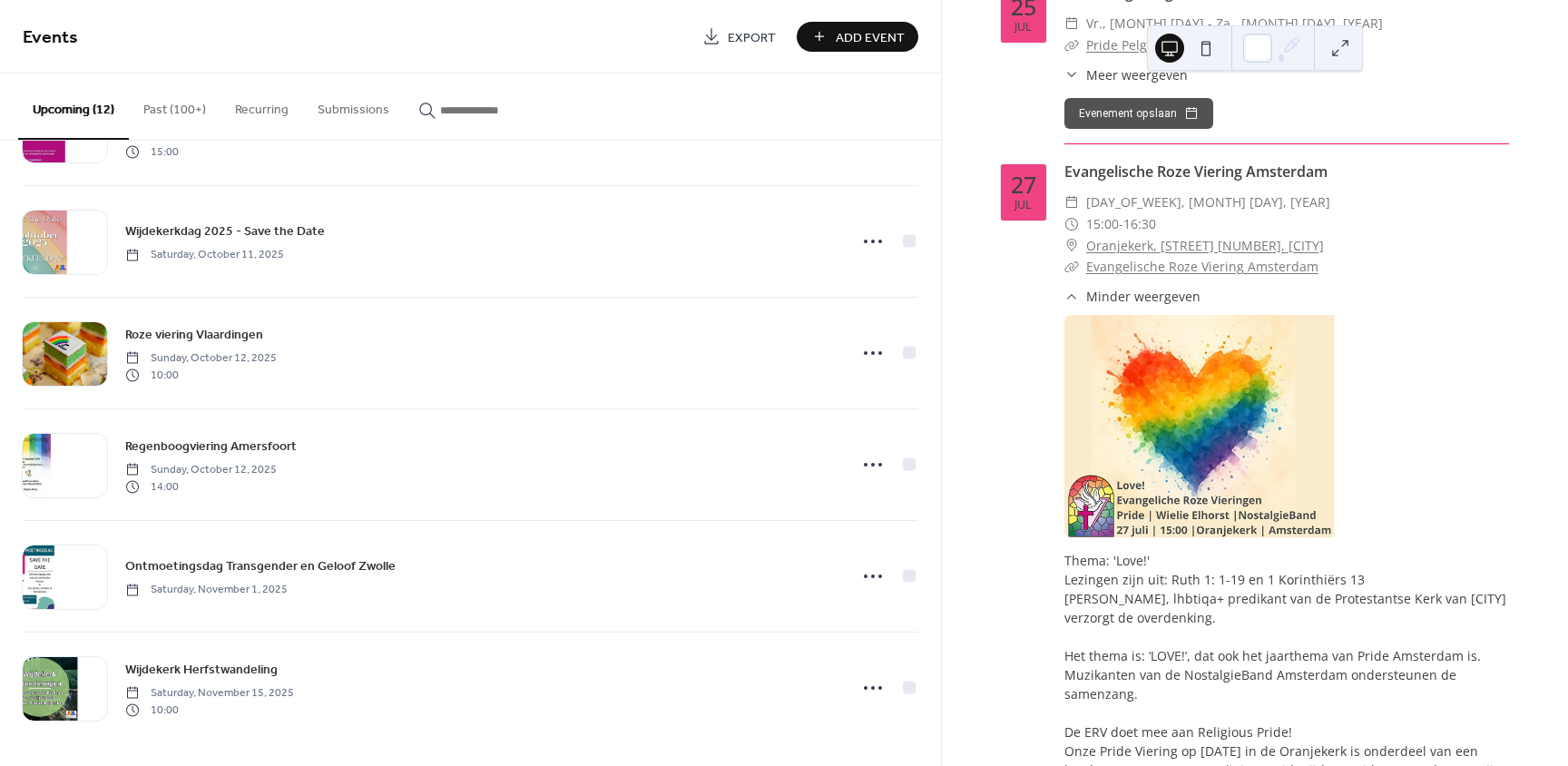 scroll, scrollTop: 768, scrollLeft: 0, axis: vertical 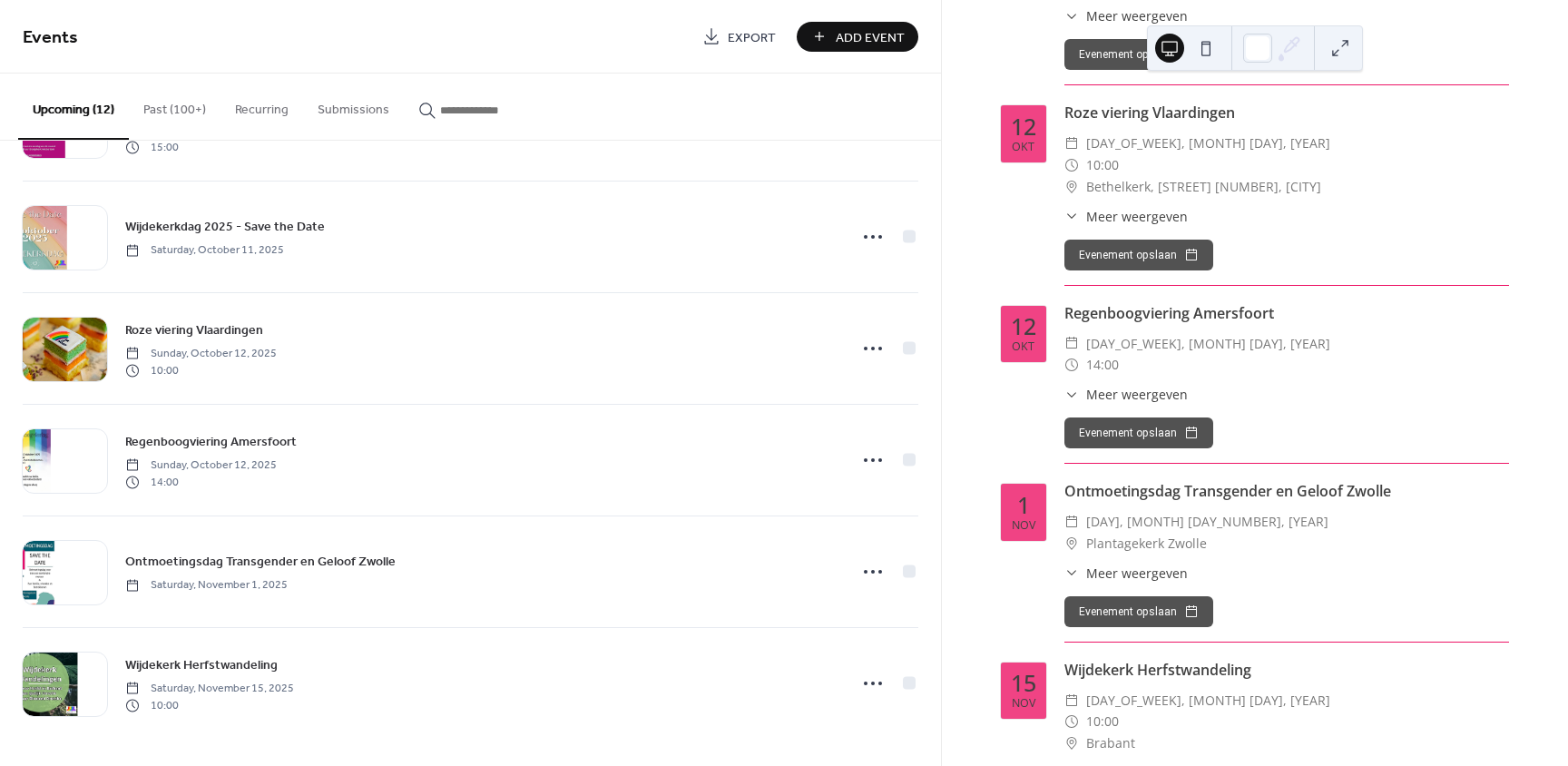 click on "Meer weergeven" at bounding box center (1137, 394) 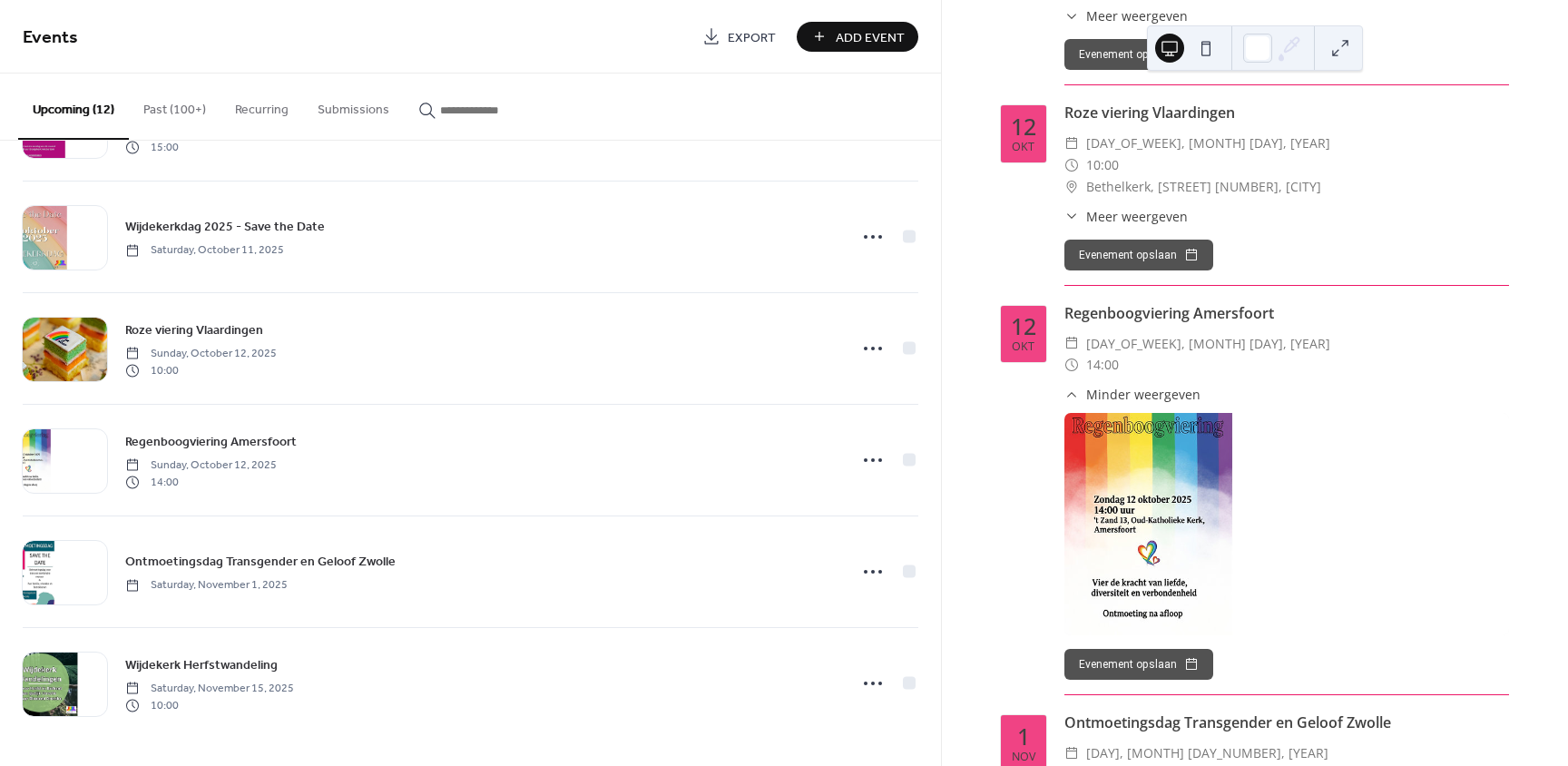 click on "Regenboogviering Amersfoort" at bounding box center (211, 442) 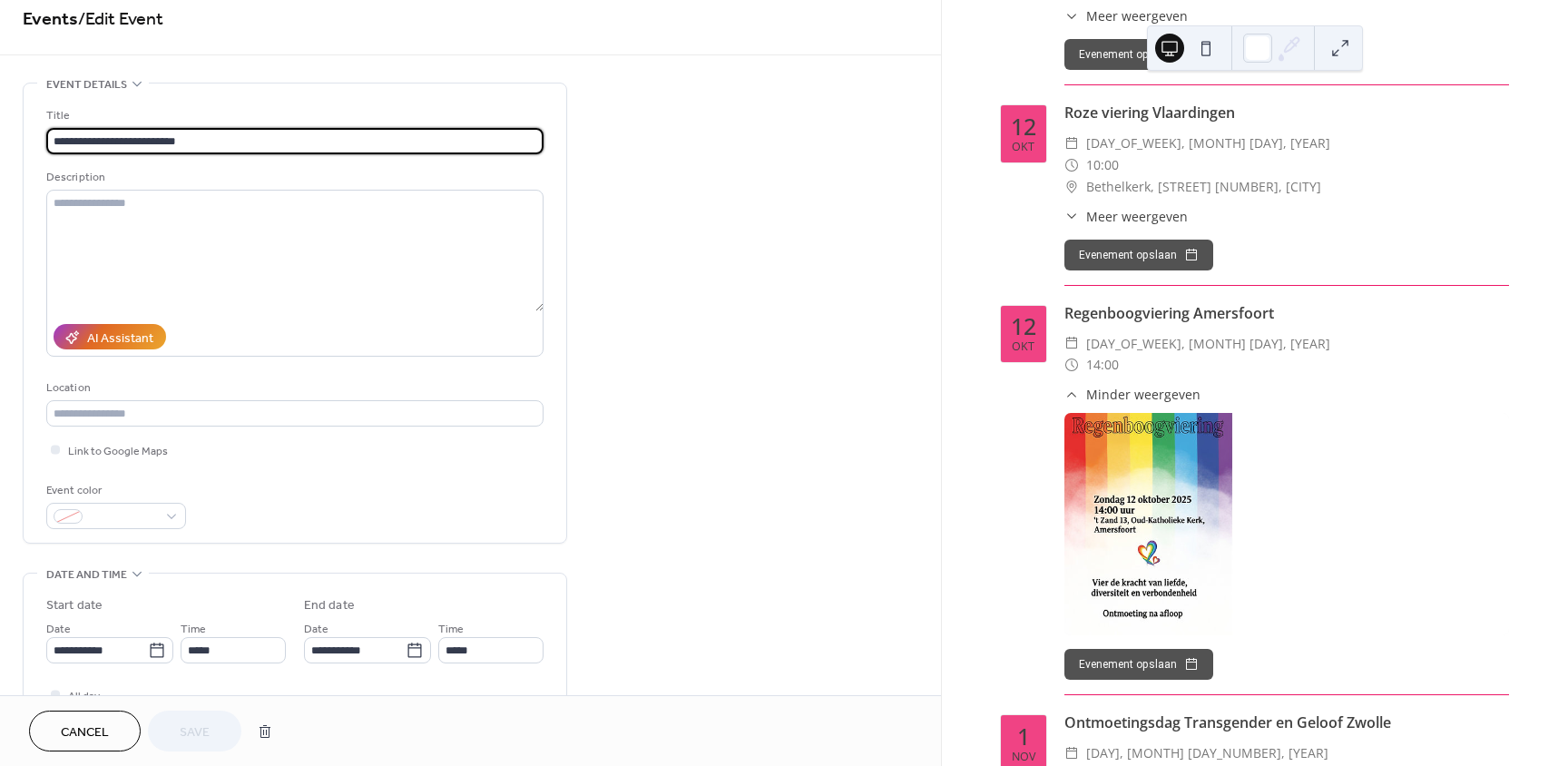 scroll, scrollTop: 0, scrollLeft: 0, axis: both 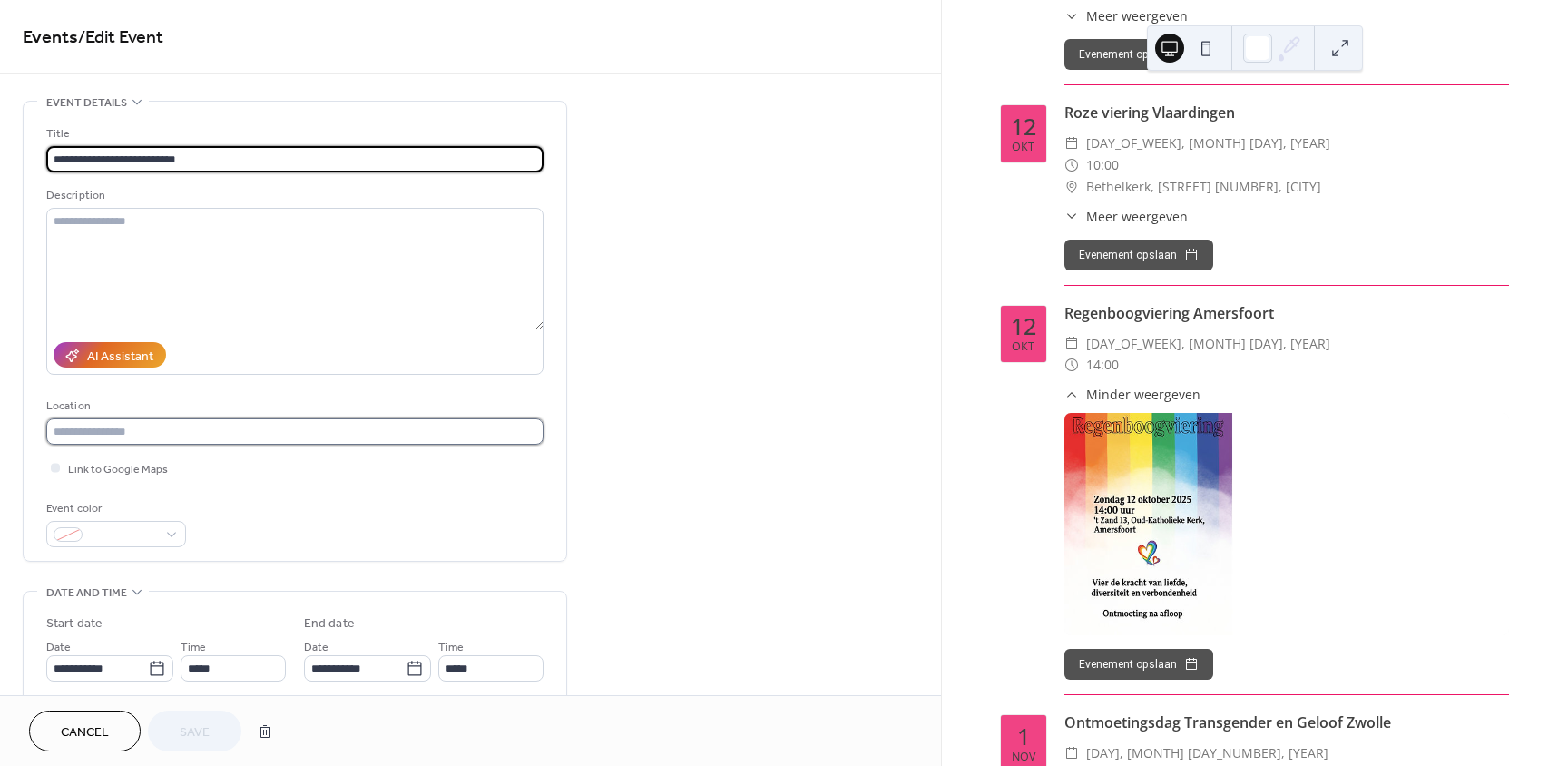 click at bounding box center [295, 431] 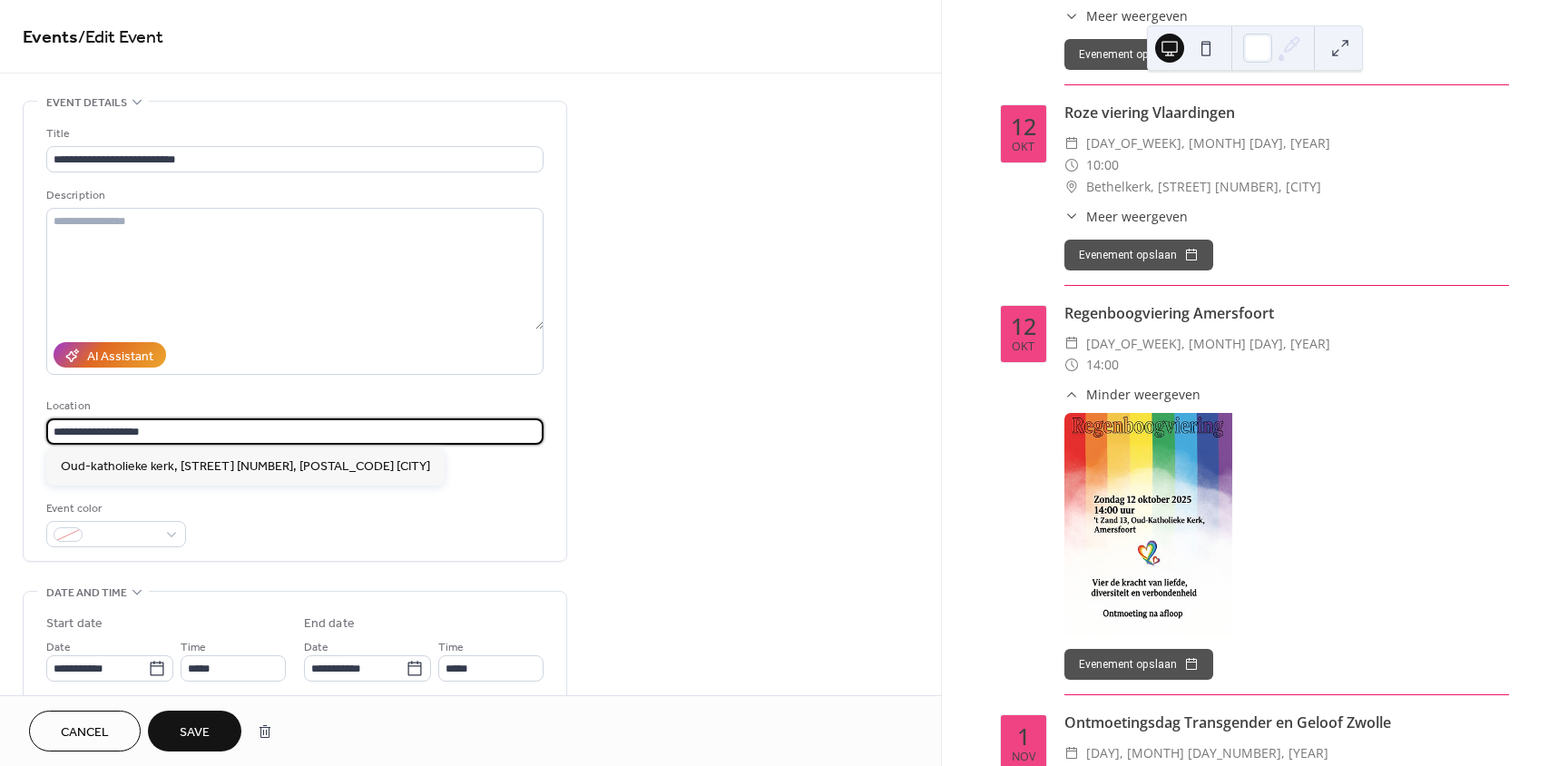 click on "**********" at bounding box center [295, 431] 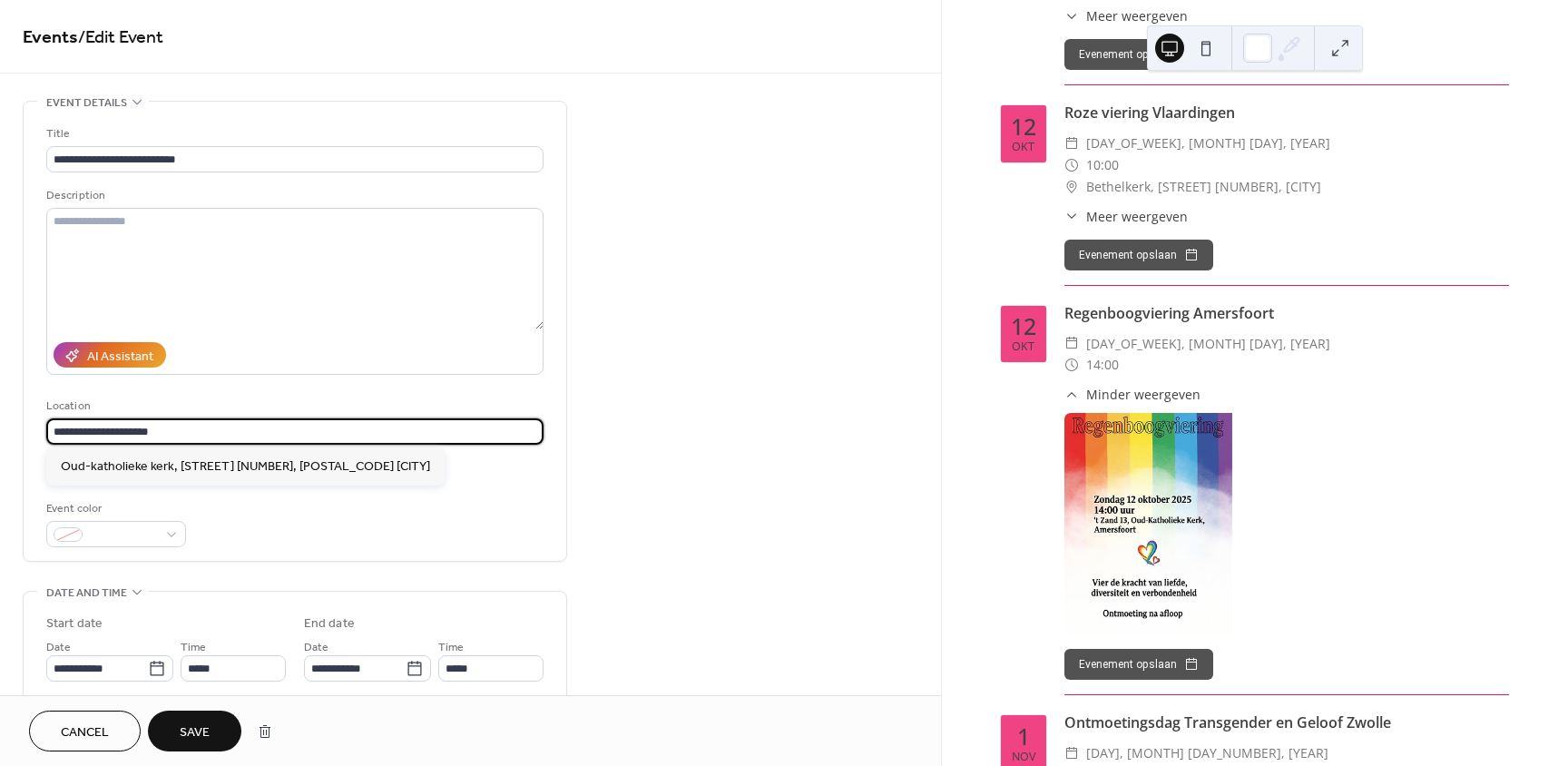 paste on "**********" 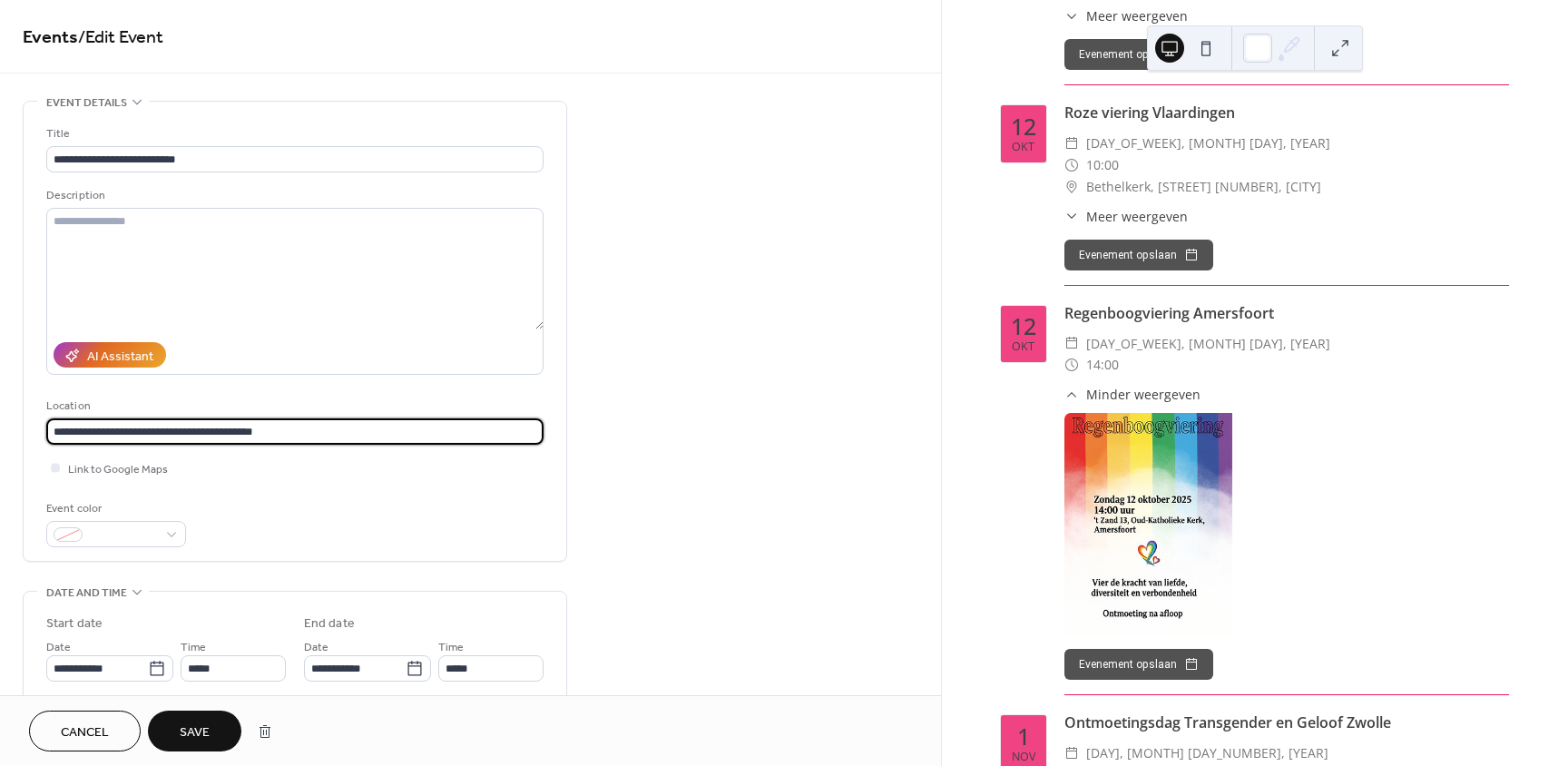 click on "**********" at bounding box center (295, 431) 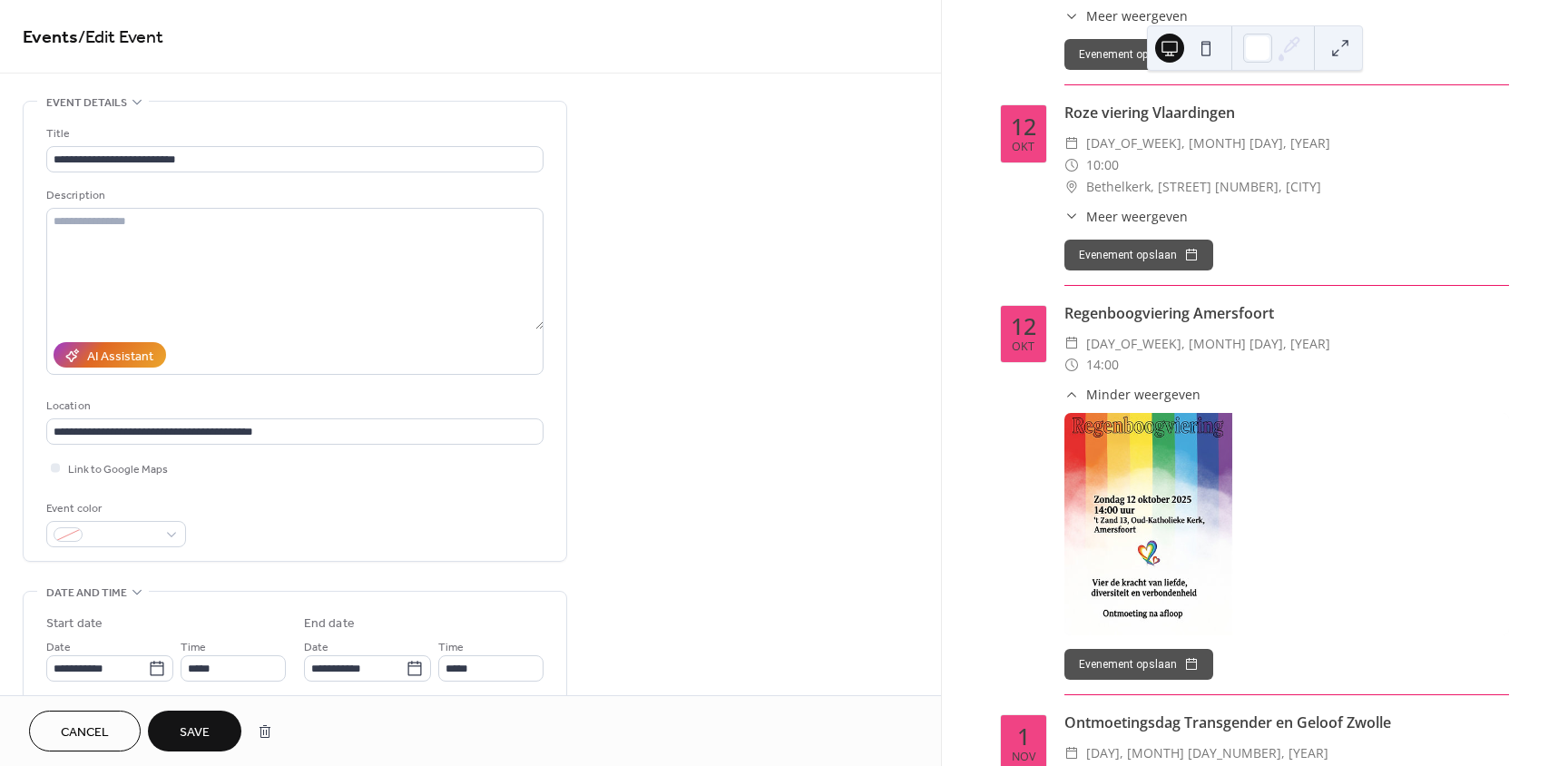 click on "Event color" at bounding box center (295, 523) 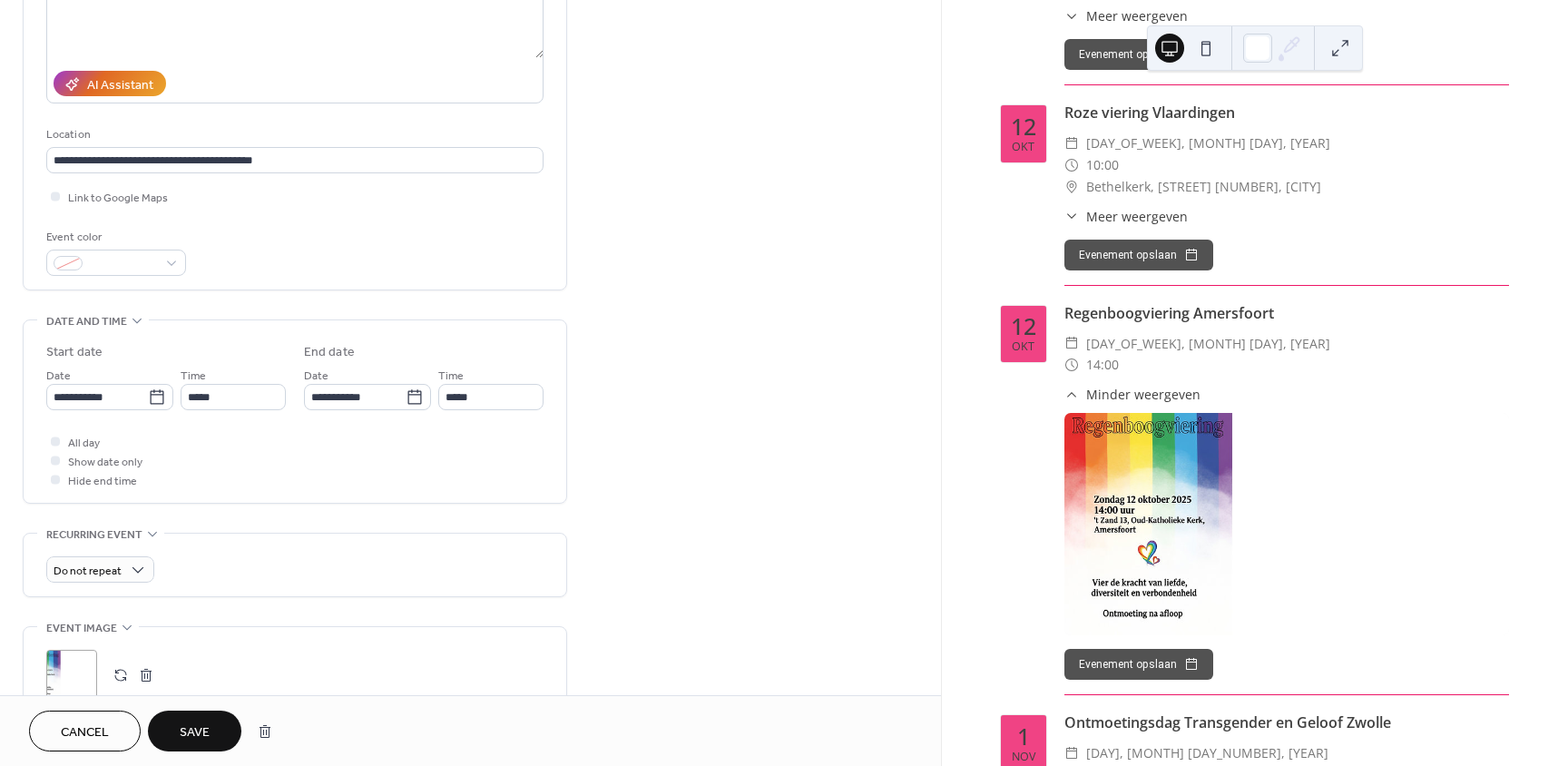 scroll, scrollTop: 272, scrollLeft: 0, axis: vertical 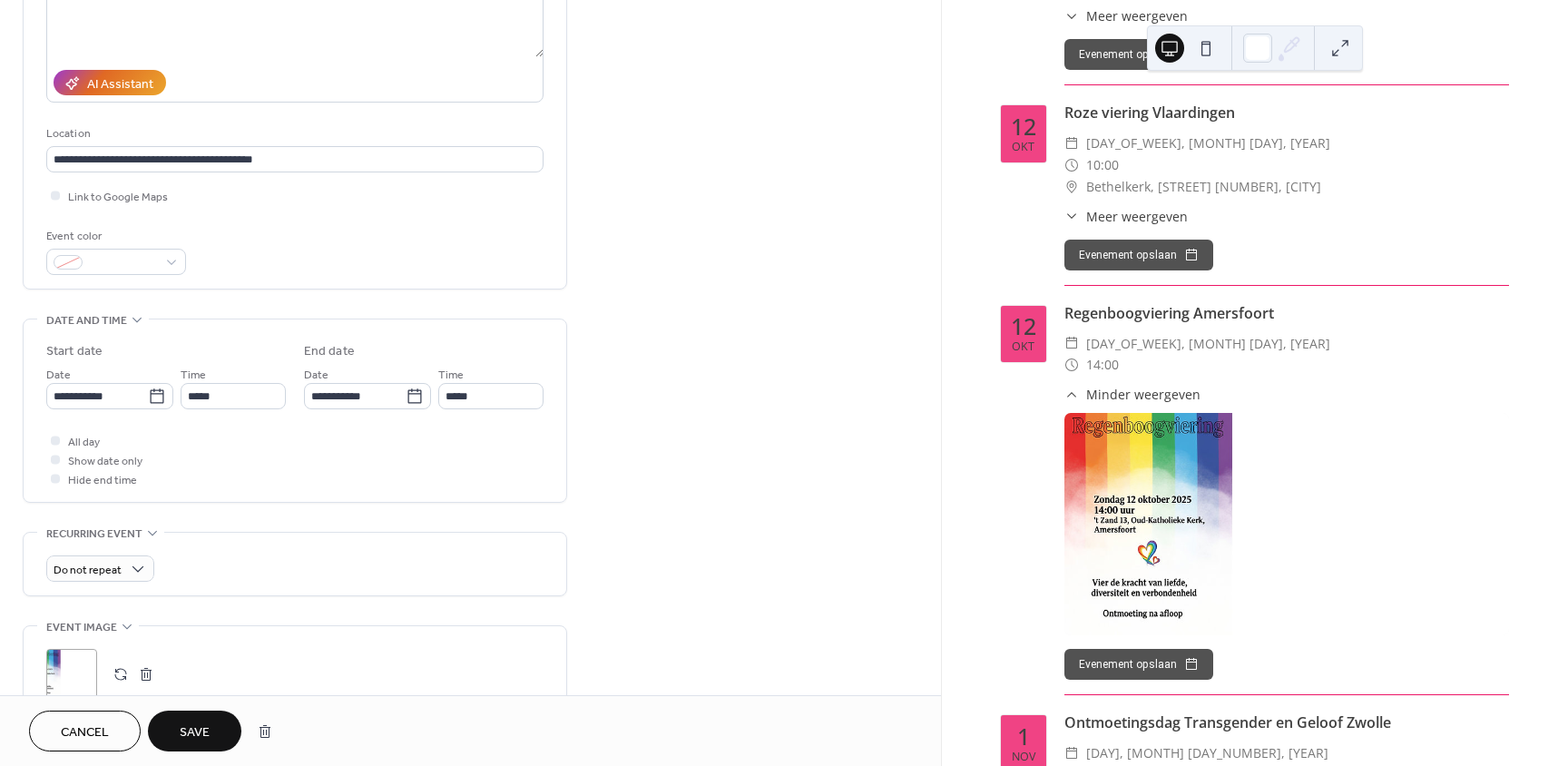 click on "Save" at bounding box center [194, 732] 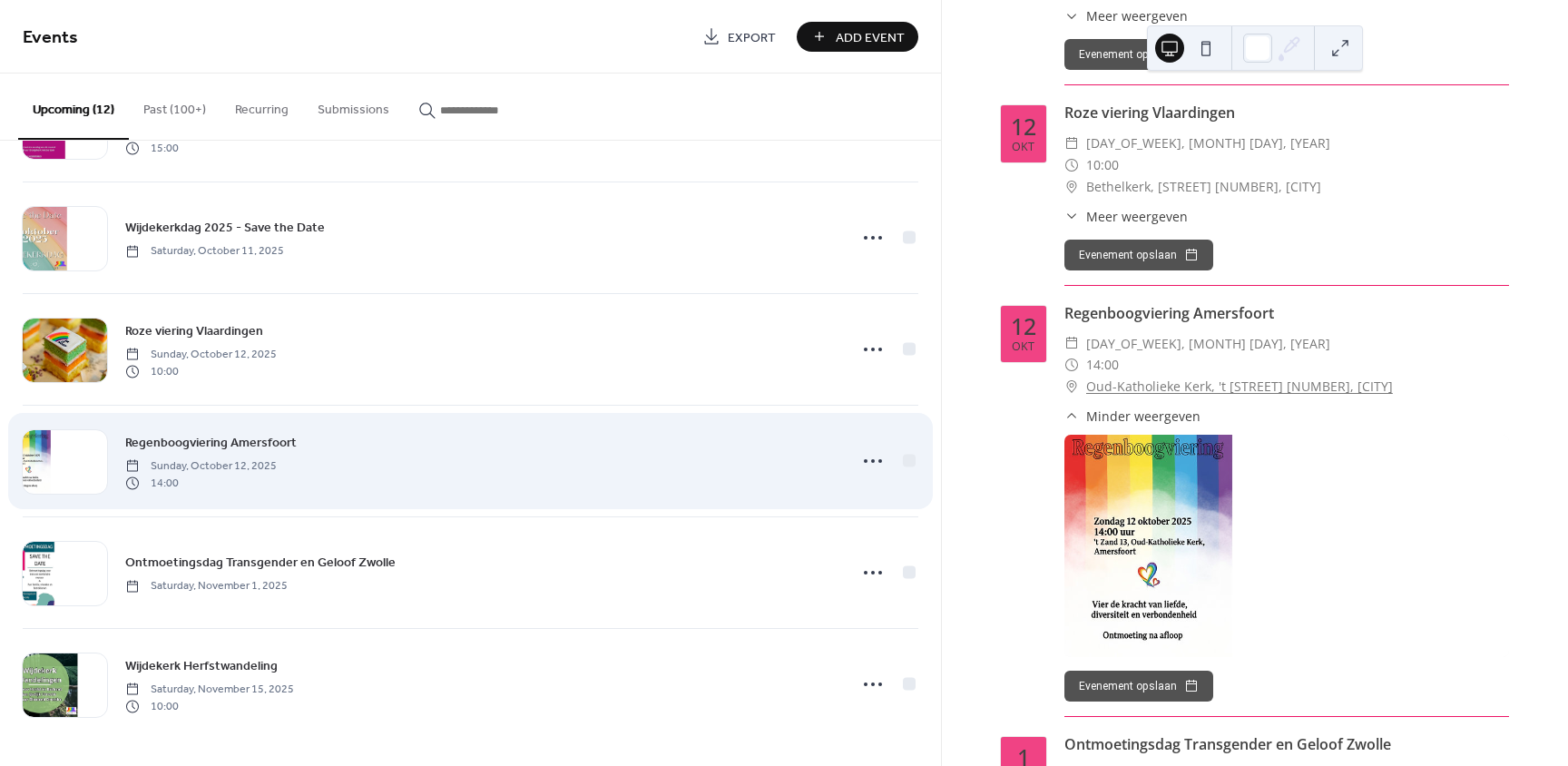 scroll, scrollTop: 768, scrollLeft: 0, axis: vertical 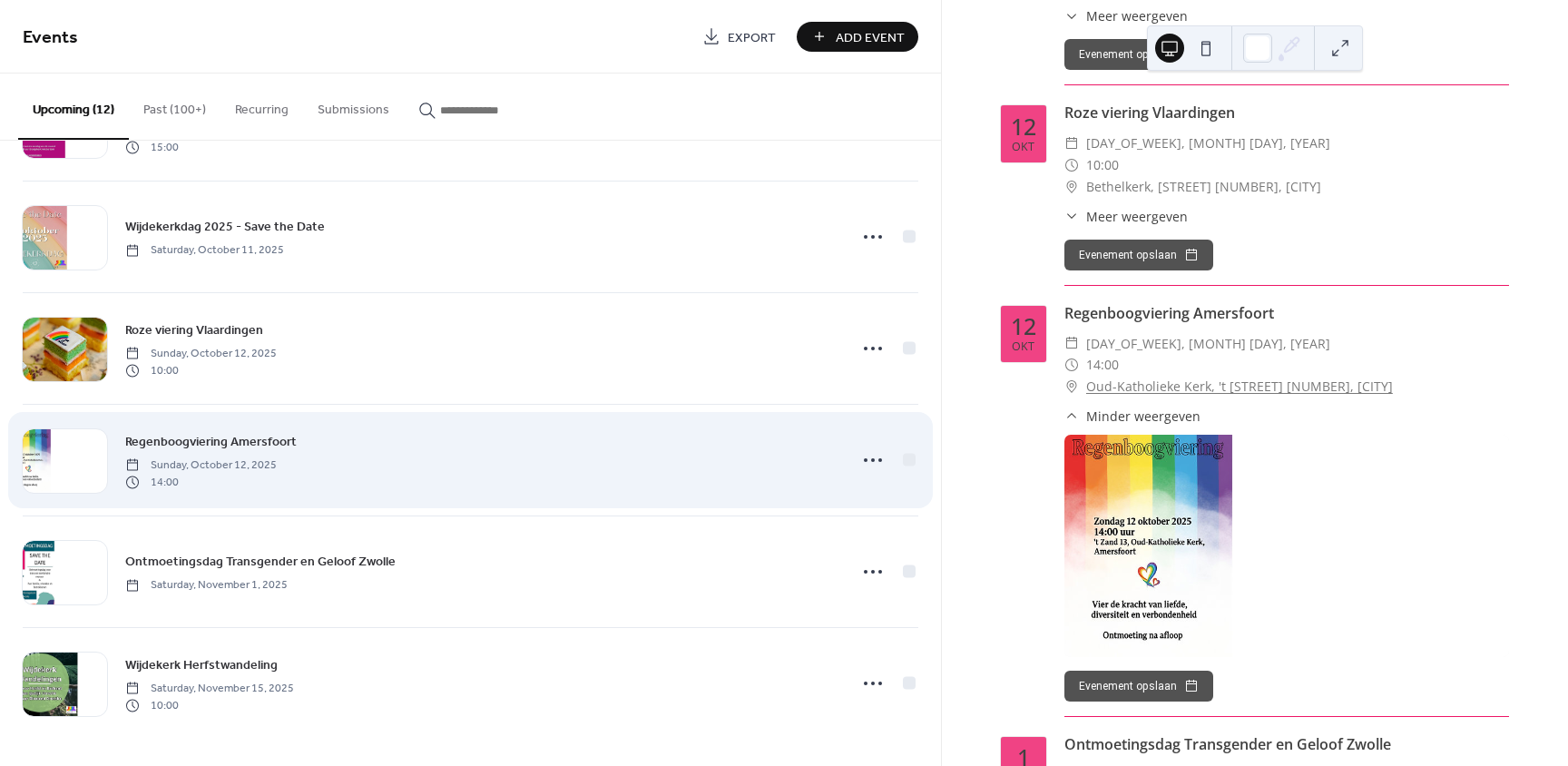 click on "Regenboogviering Amersfoort" at bounding box center (211, 442) 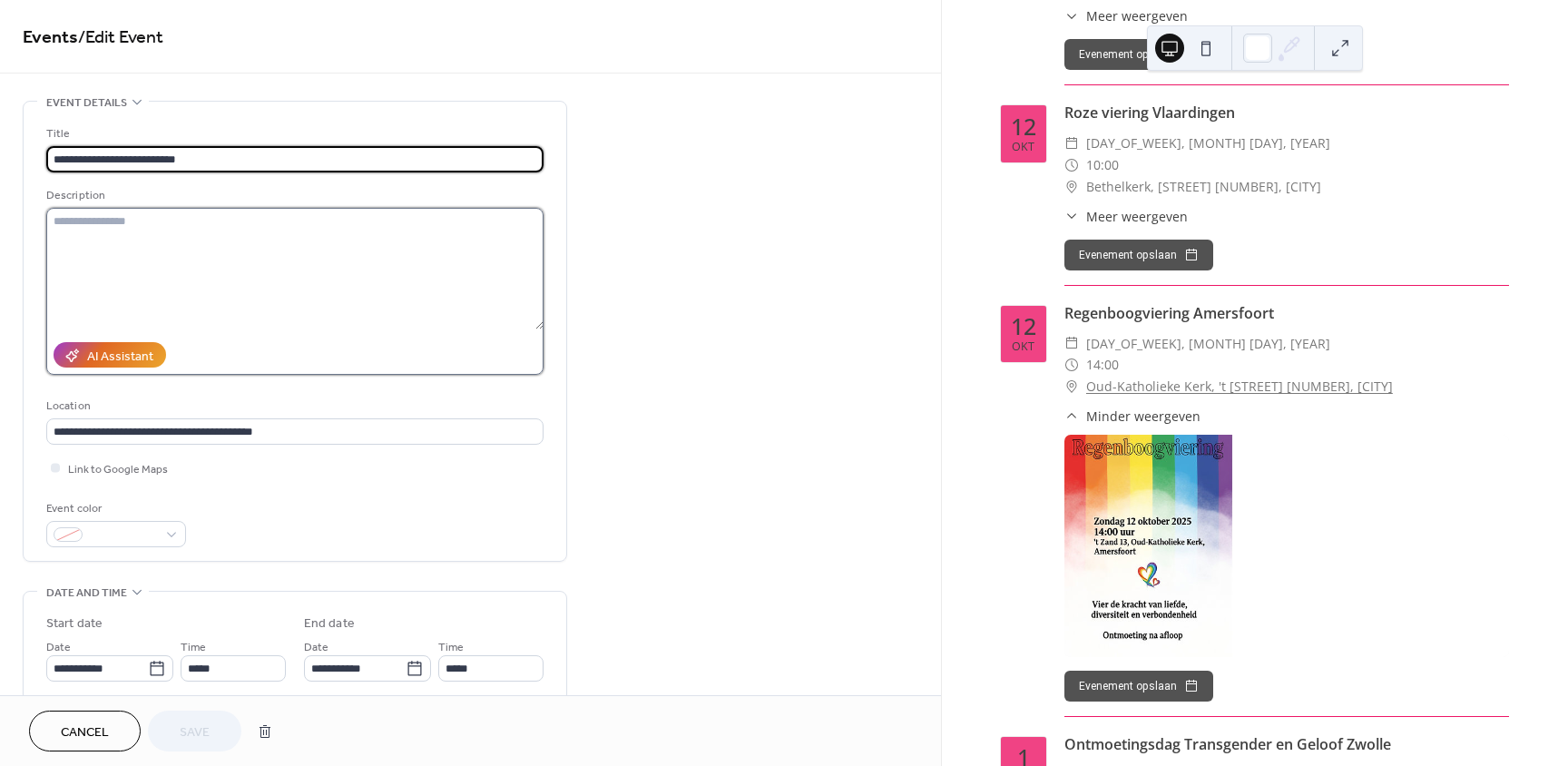 click at bounding box center (295, 269) 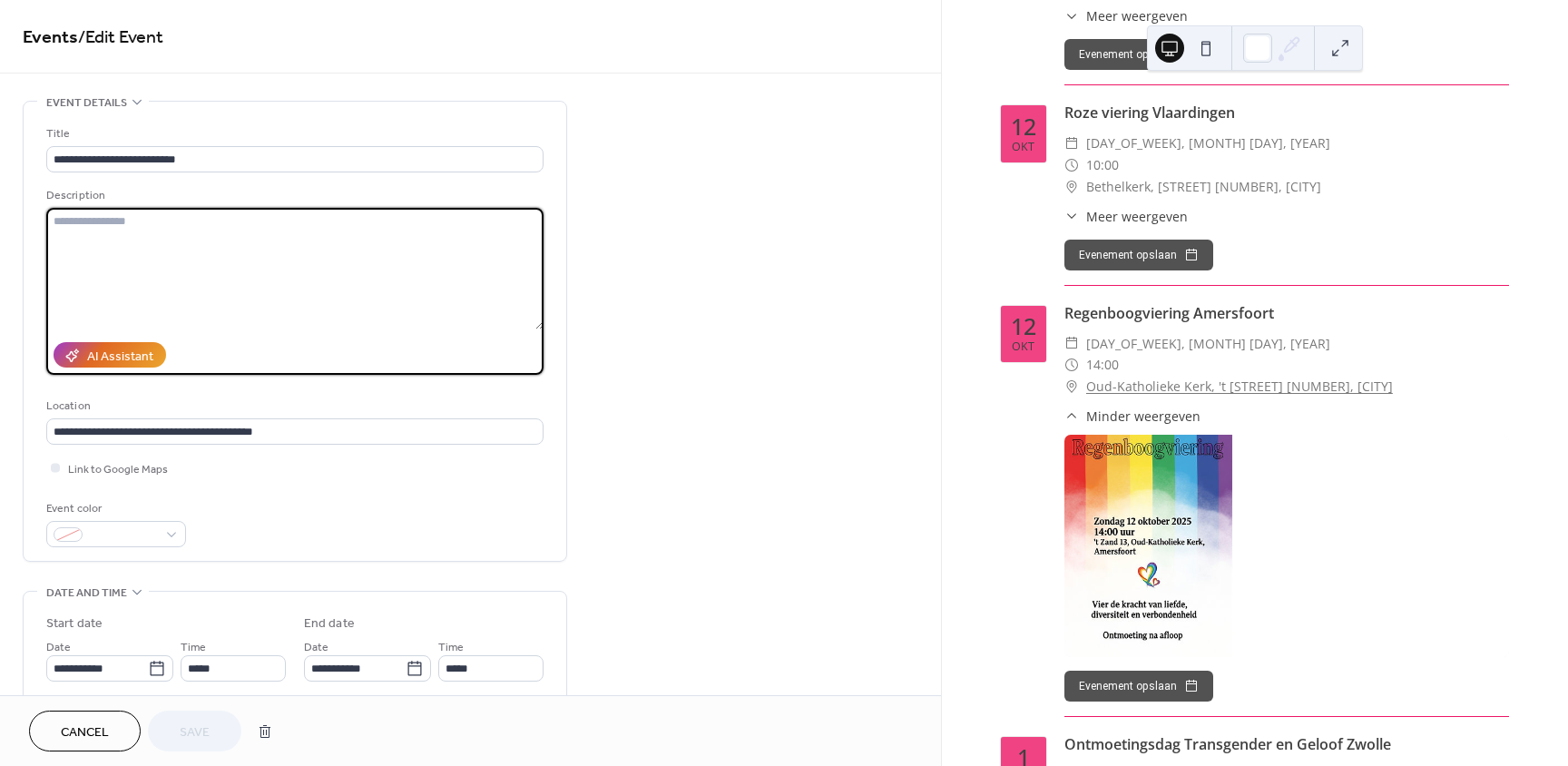 click at bounding box center [295, 269] 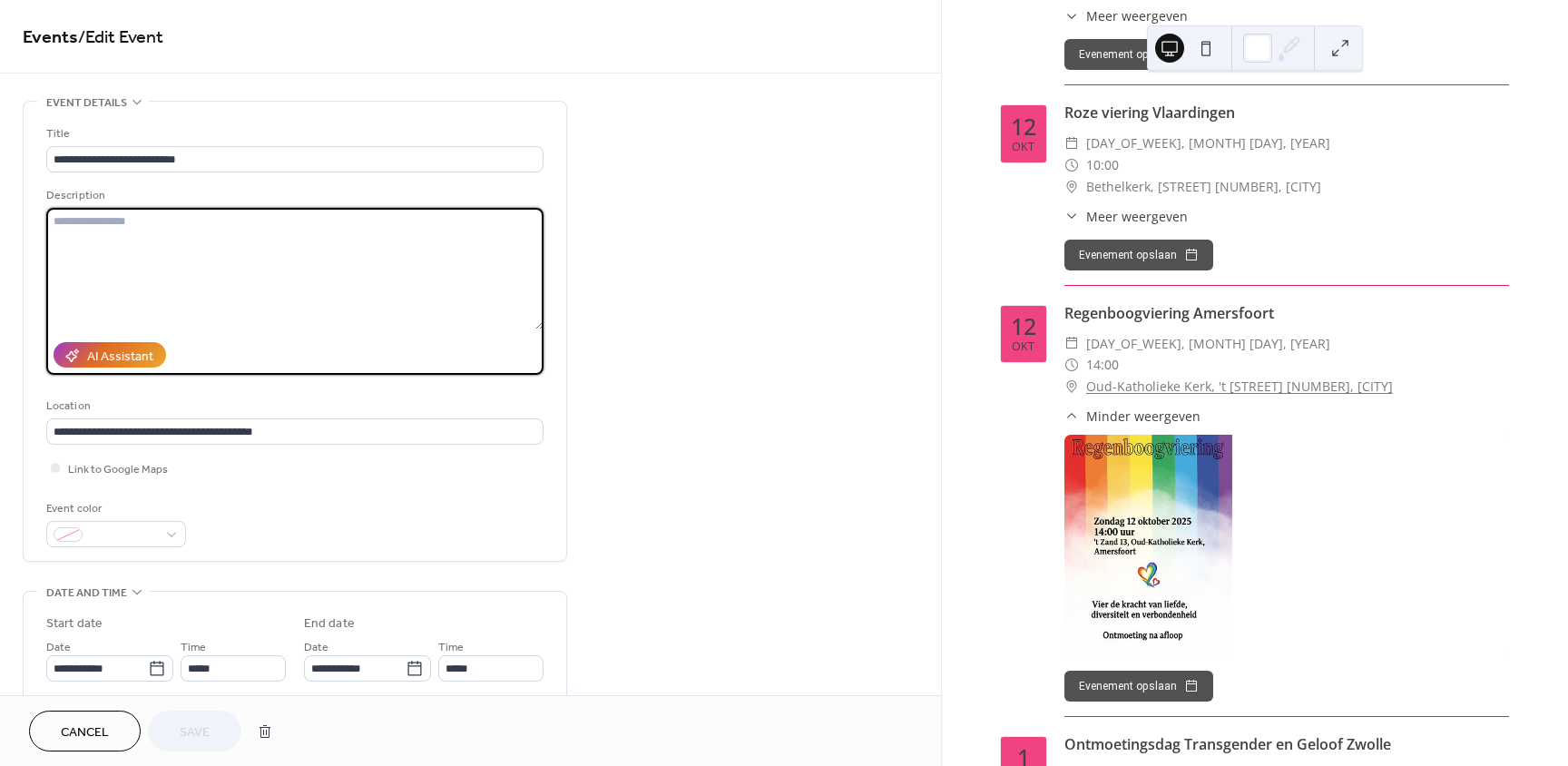 paste on "**********" 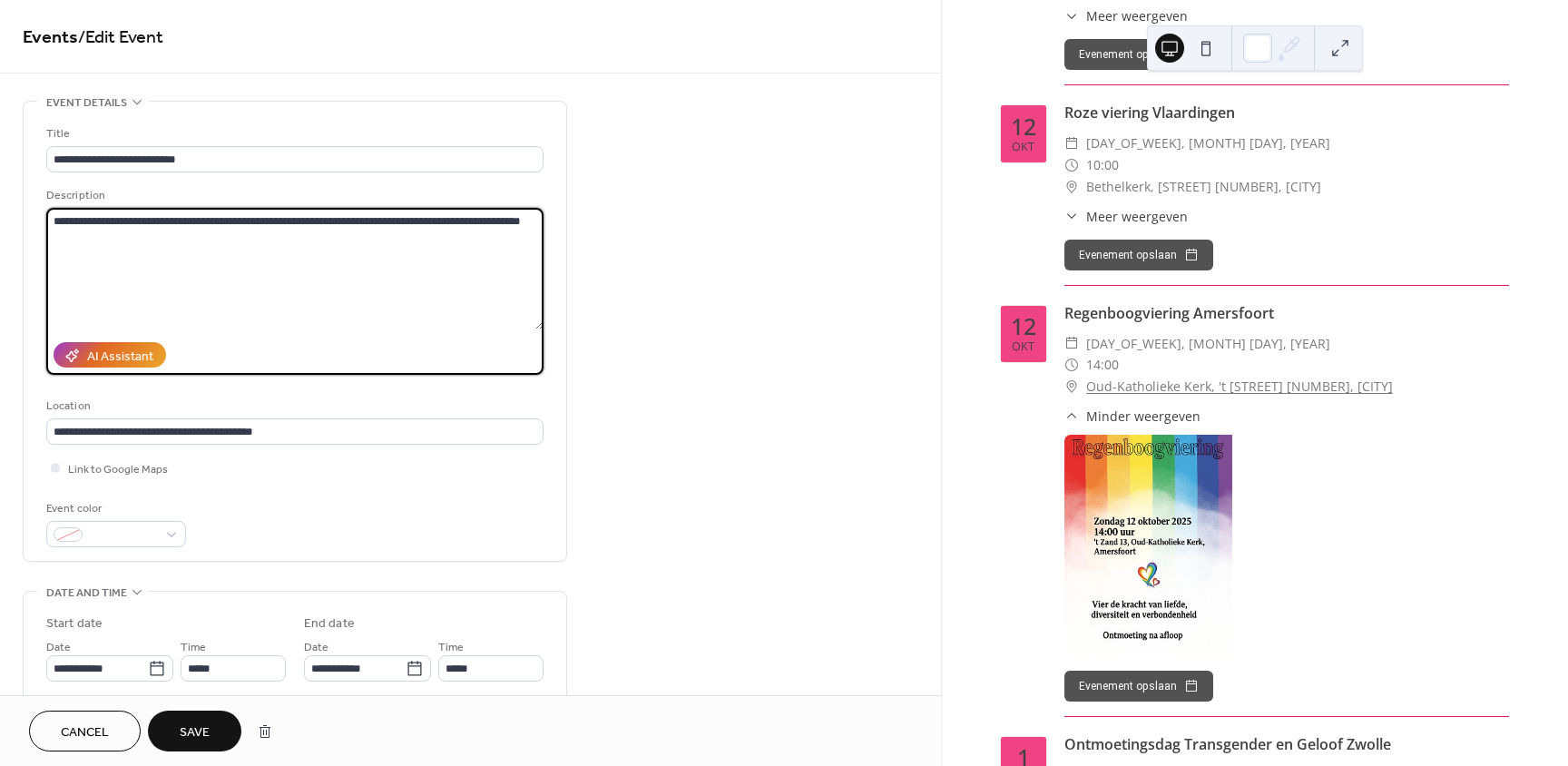 click on "**********" at bounding box center (295, 269) 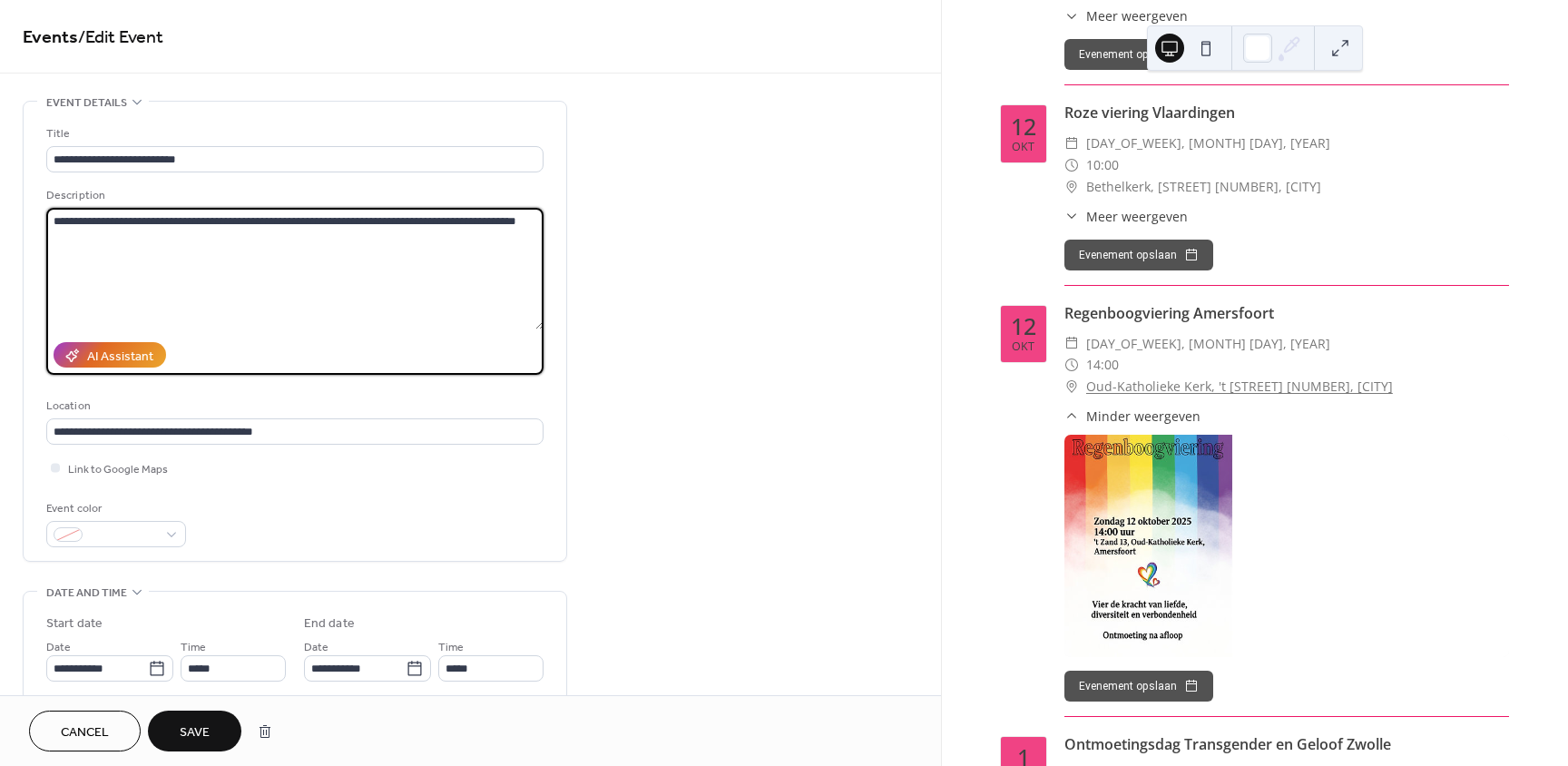 click on "**********" at bounding box center (295, 269) 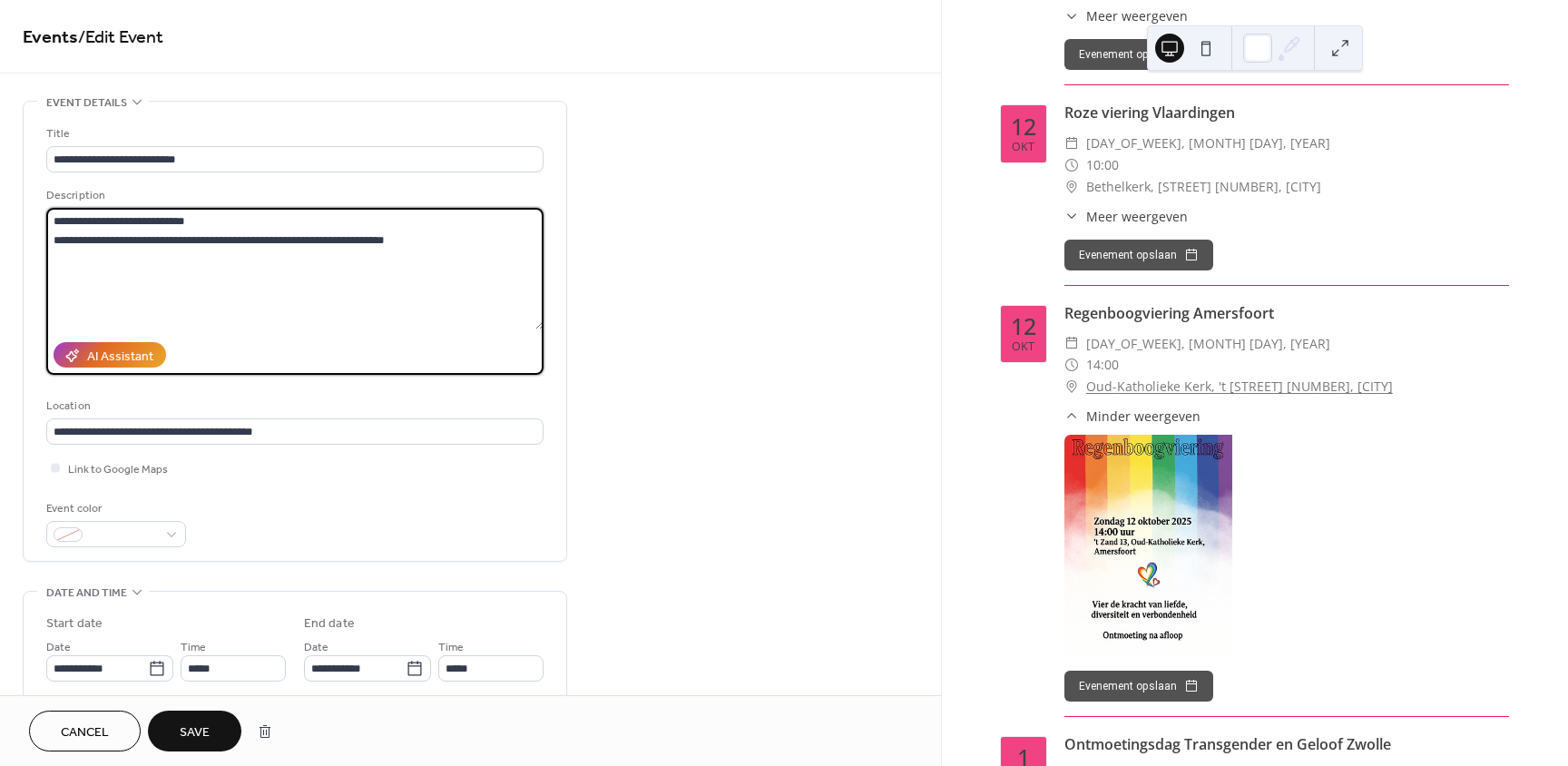 click on "**********" at bounding box center (295, 269) 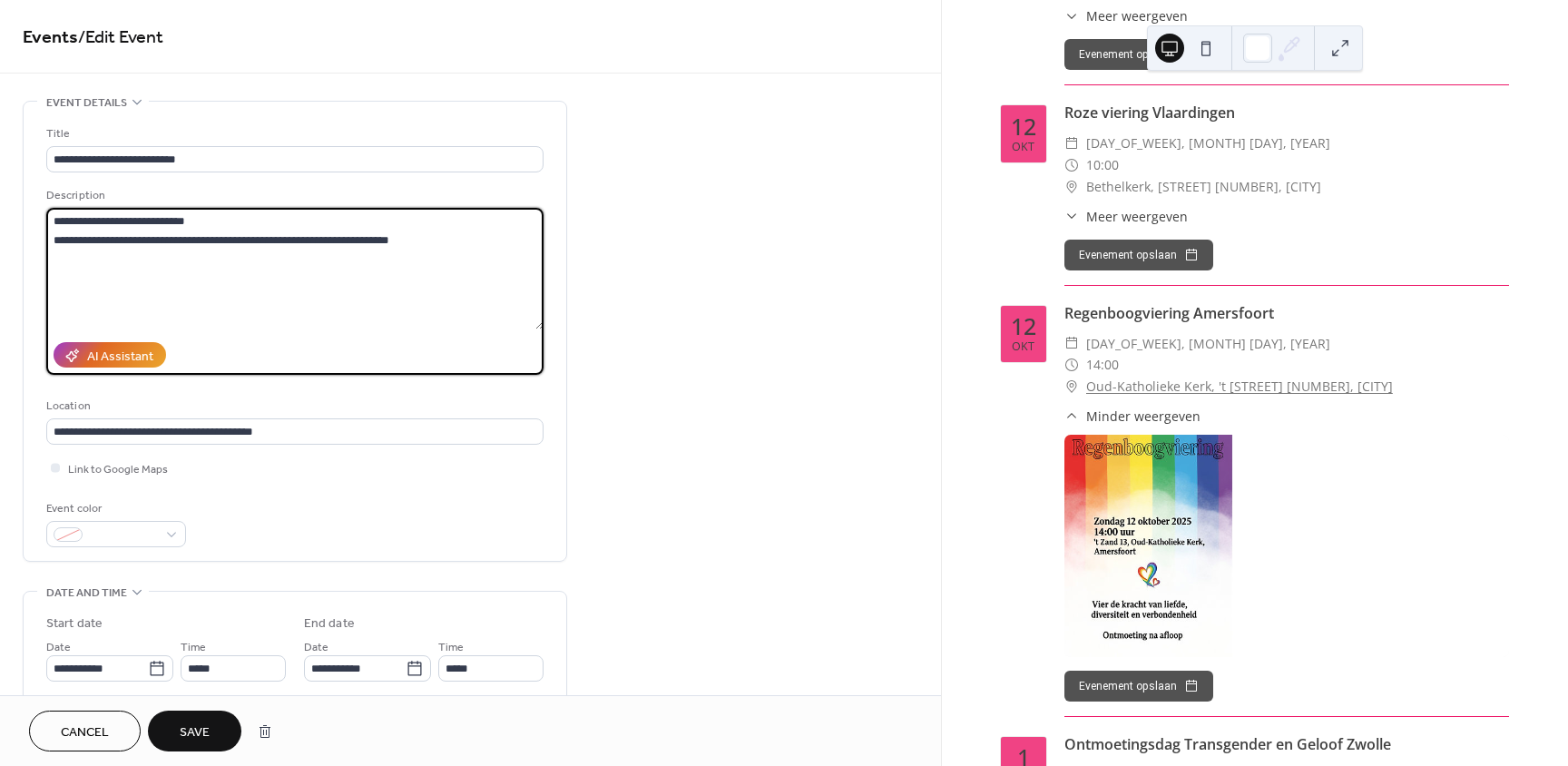 click on "**********" at bounding box center [295, 269] 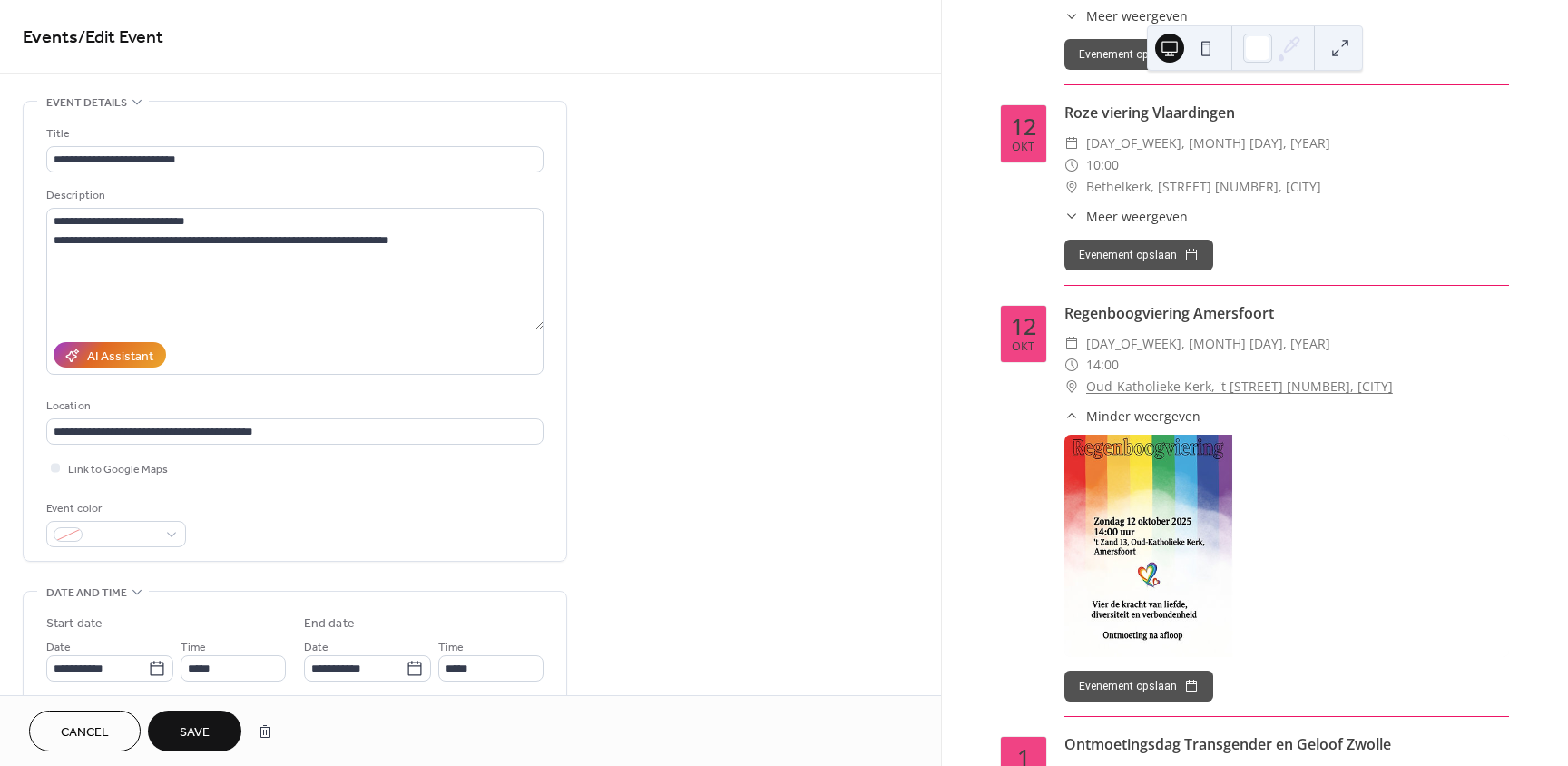 click on "Save" at bounding box center [194, 732] 